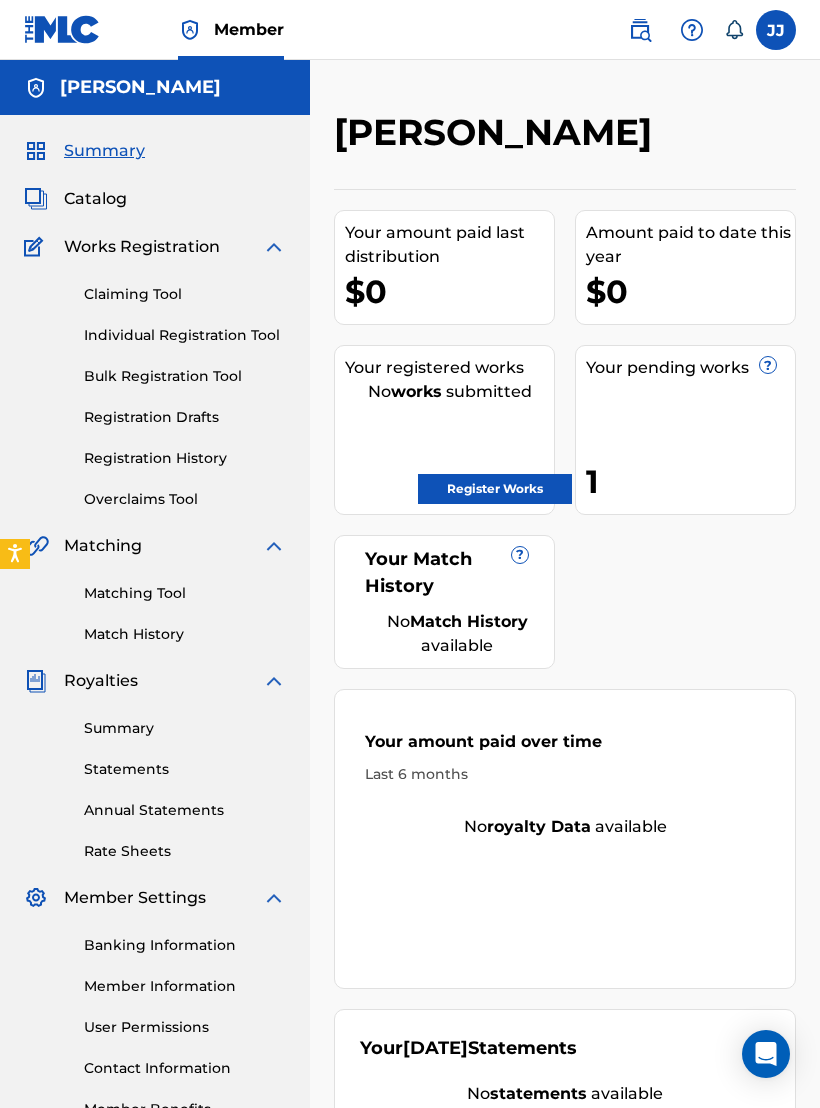scroll, scrollTop: 0, scrollLeft: 0, axis: both 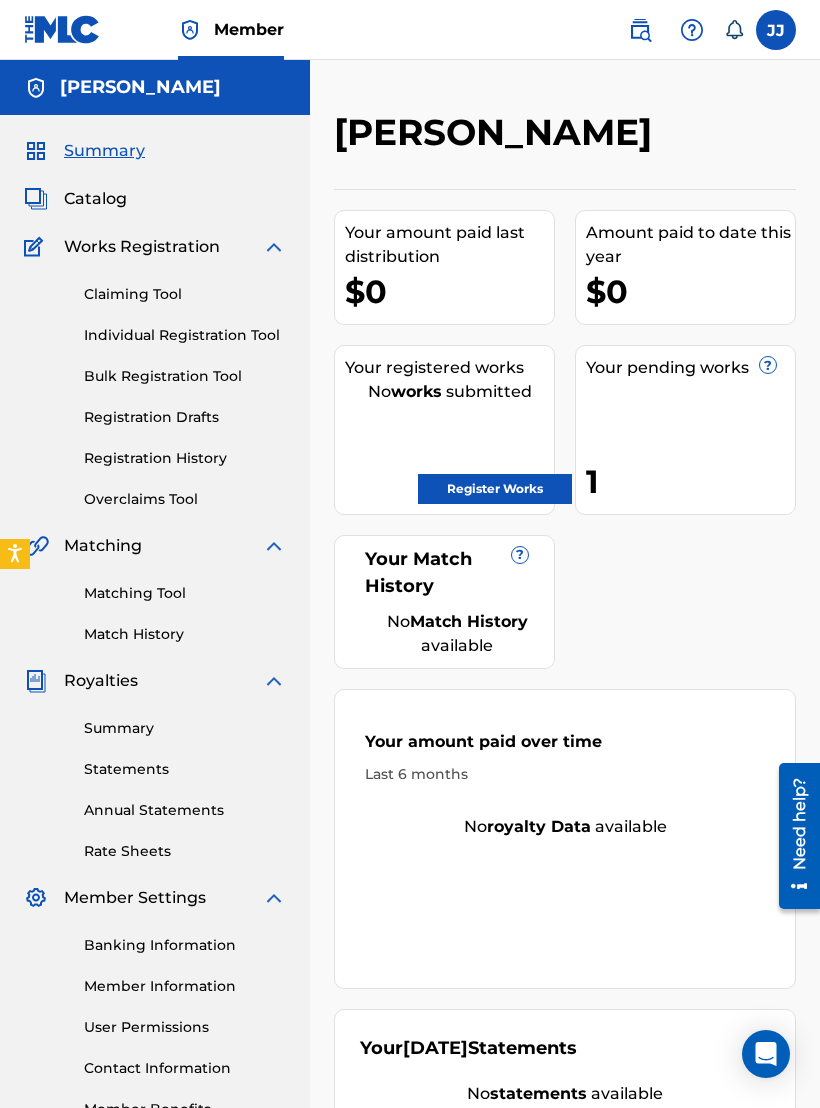 click on "Matching Tool" at bounding box center (185, 593) 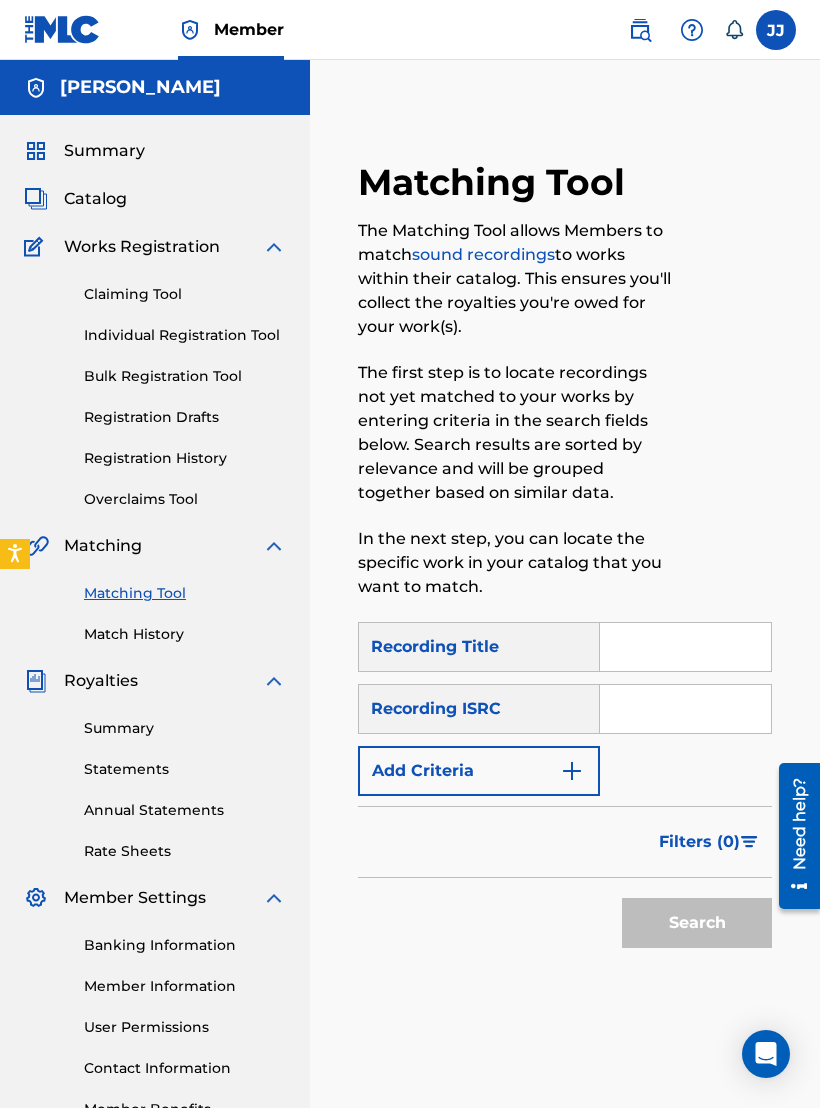 click at bounding box center (685, 647) 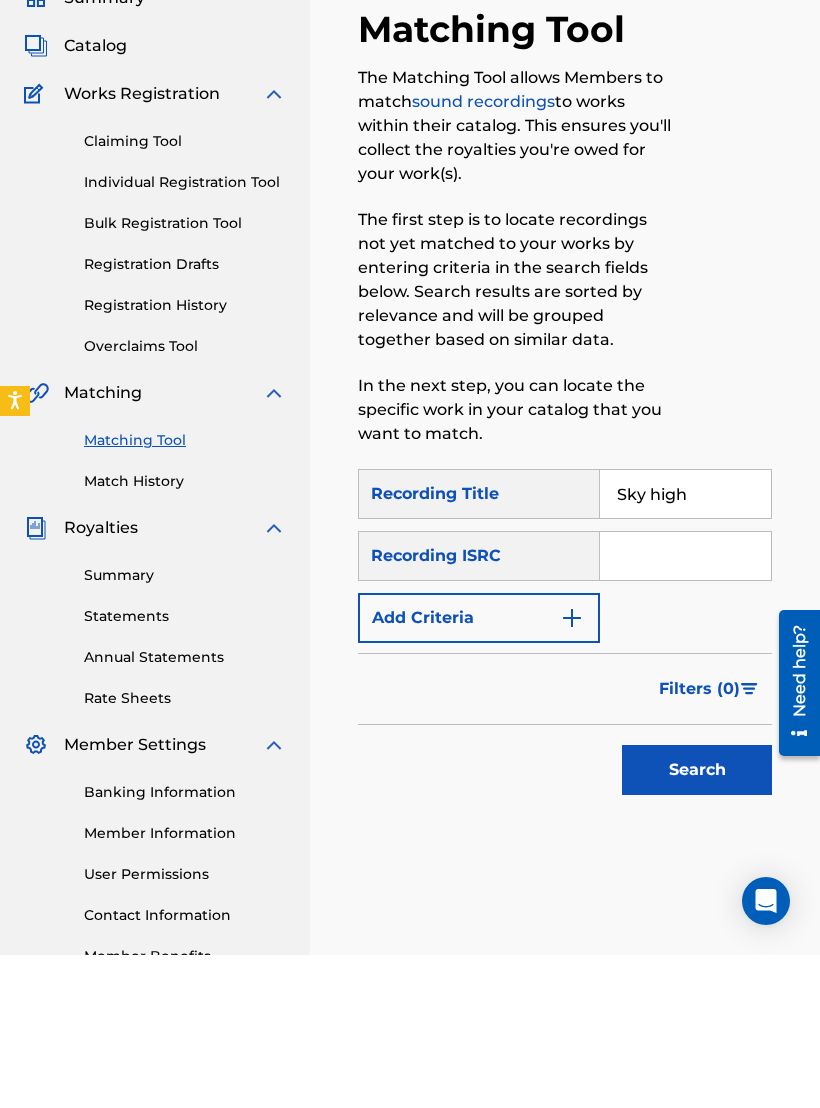 type on "Sky high" 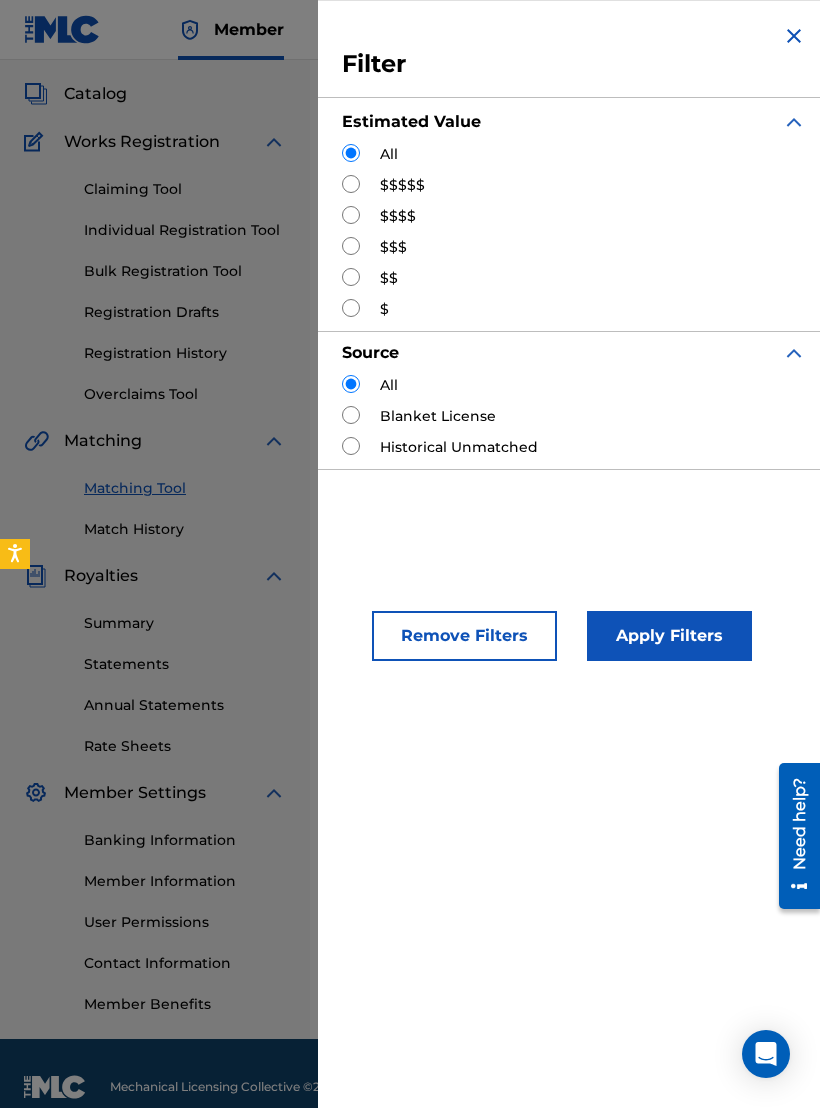click on "All $$$$$ $$$$ $$$ $$ $" at bounding box center (574, 232) 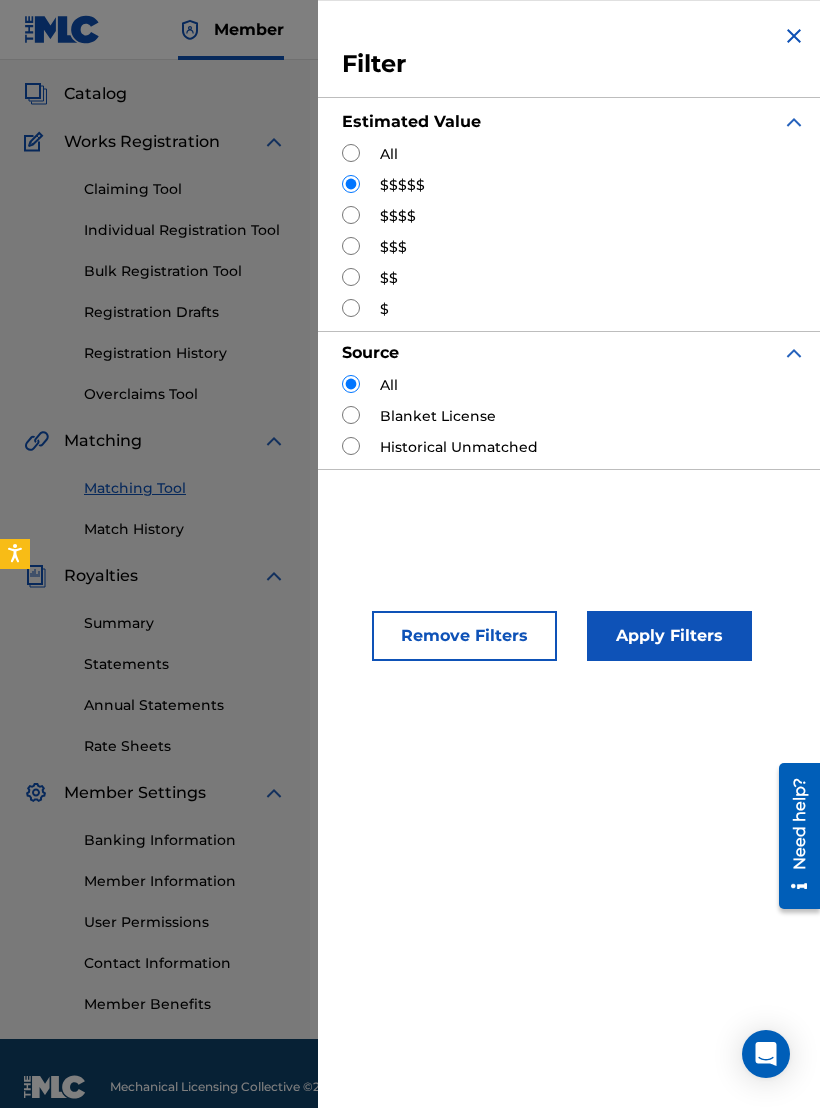 click on "Apply Filters" at bounding box center [669, 636] 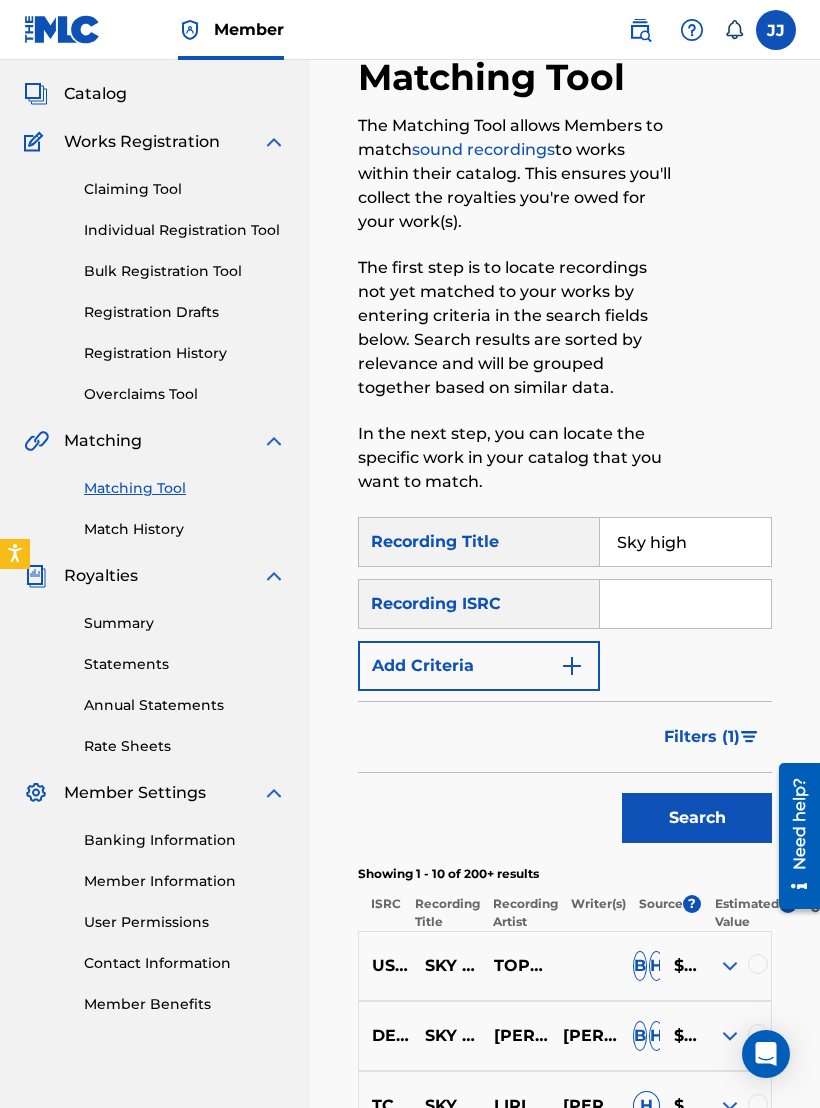 click at bounding box center (730, 966) 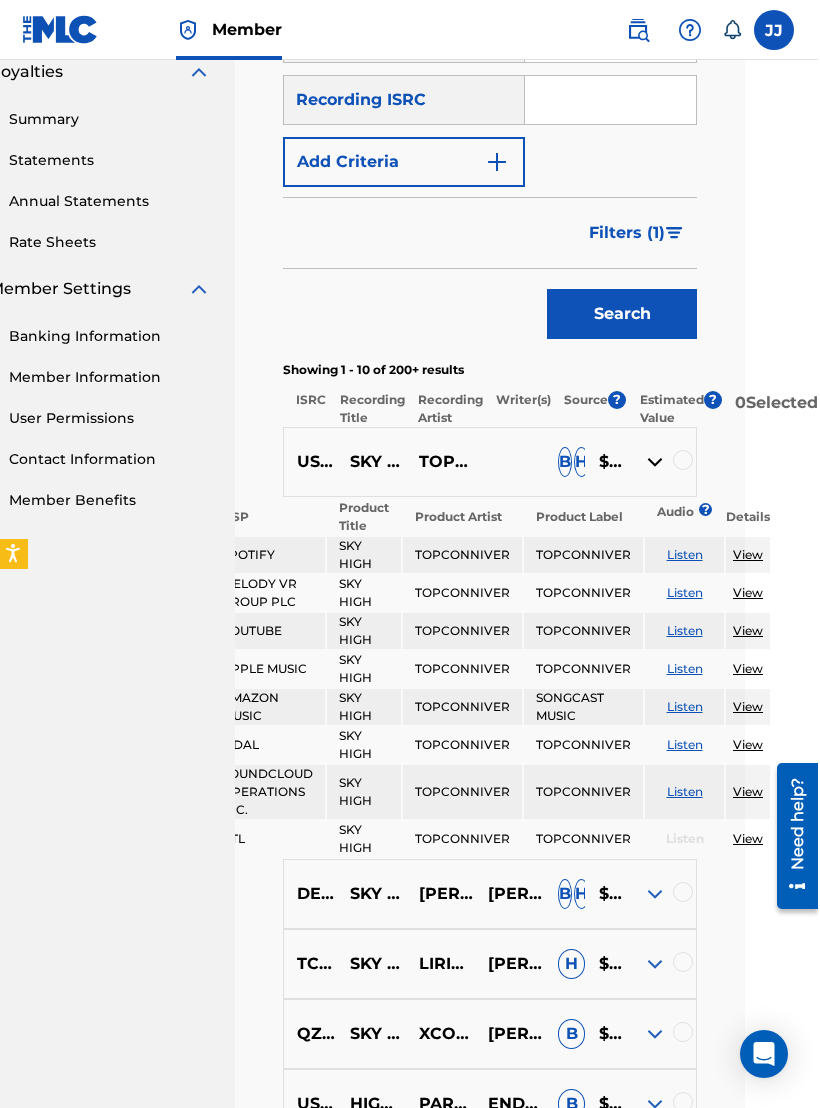 scroll, scrollTop: 611, scrollLeft: 105, axis: both 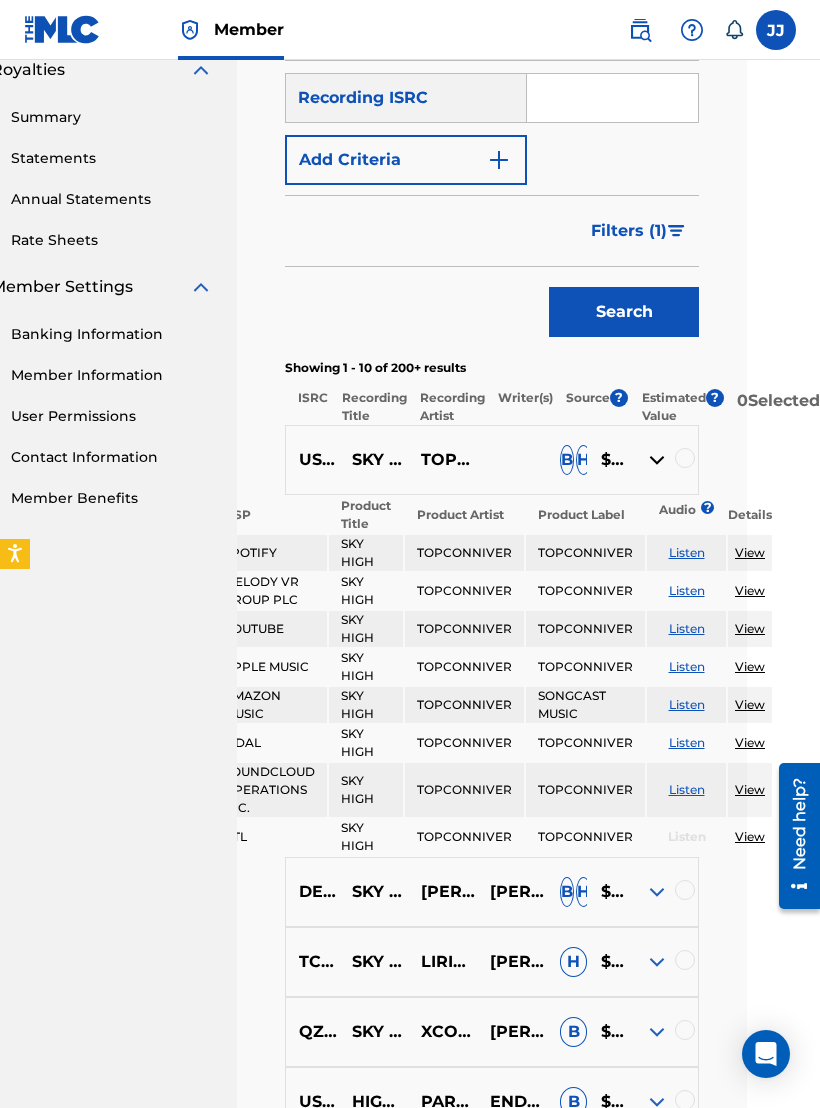 click at bounding box center [685, 458] 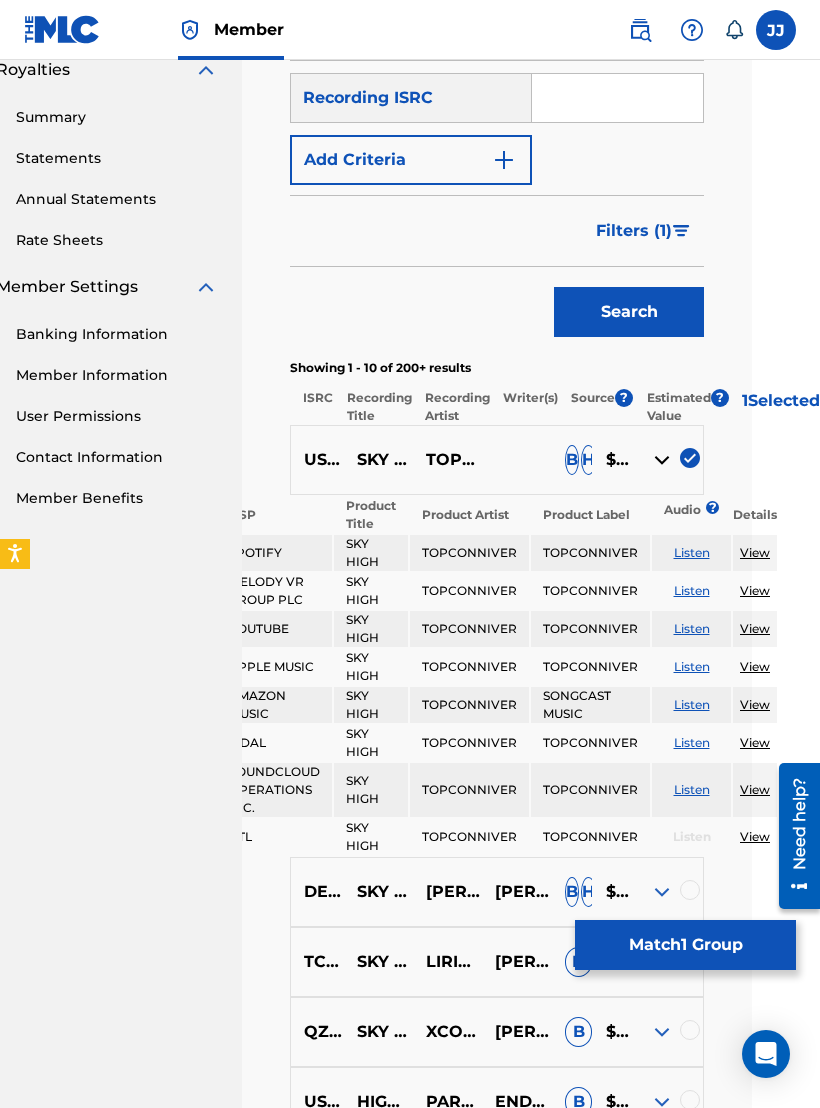 click on "Matching Tool The Matching Tool allows Members to match  sound recordings  to works within their catalog. This ensures you'll collect the royalties you're owed for your work(s). The first step is to locate recordings not yet matched to your works by entering criteria in the search fields below. Search results are sorted by relevance and will be grouped together based on similar data. In the next step, you can locate the specific work in your catalog that you want to match. SearchWithCriteriac49c631c-457f-4cdc-a74a-8a8e43ef6fd9 Recording Title Sky high SearchWithCriteria0f77a797-74b1-4eff-b70e-b503dc5bf305 Recording ISRC Add Criteria Filter Estimated Value All $$$$$ $$$$ $$$ $$ $ Source All Blanket License Historical Unmatched Remove Filters Apply Filters Filters ( 1 ) Search Showing 1 - 10 of 200+ results ISRC Recording Title Recording Artist Writer(s) Source ? Estimated Value ? 1  Selected USJ3V2189784 SKY HIGH TOPCONNIVER B H $$$$$ DSP Product Title Product Artist Product Label Audio ? Details SPOTIFY B H" at bounding box center (497, 568) 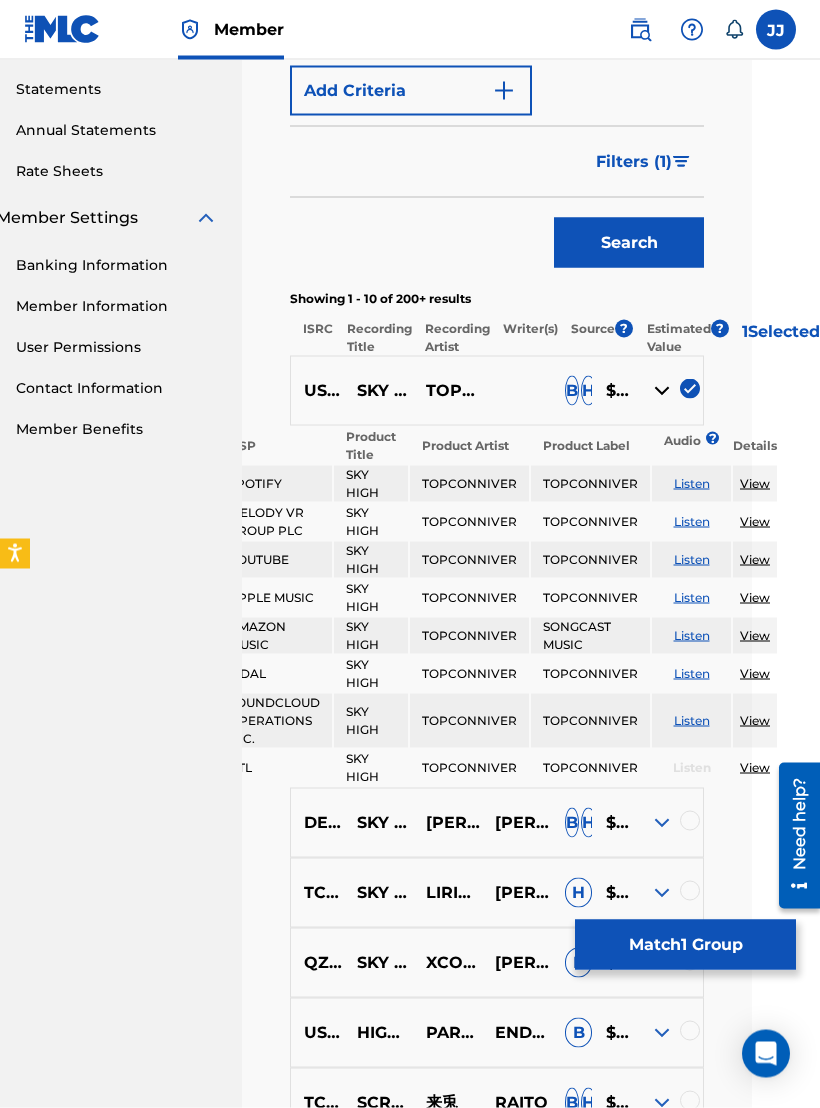 scroll, scrollTop: 681, scrollLeft: 105, axis: both 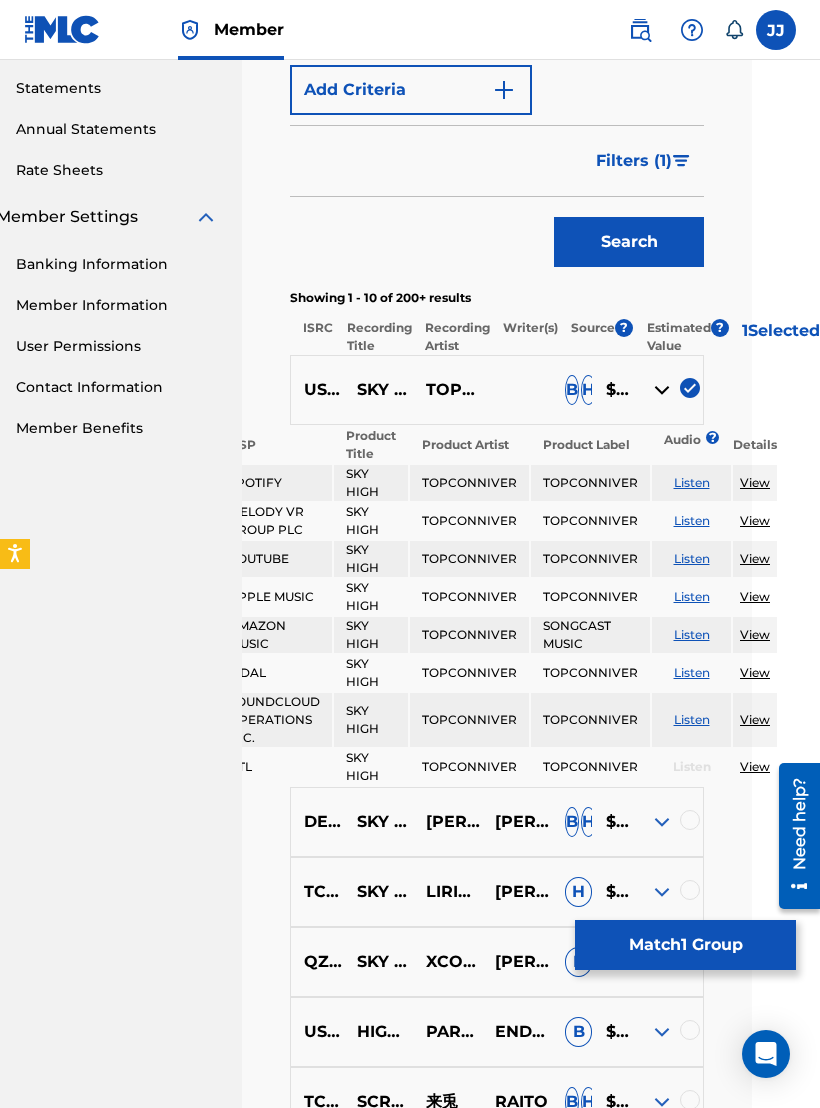 click at bounding box center [690, 388] 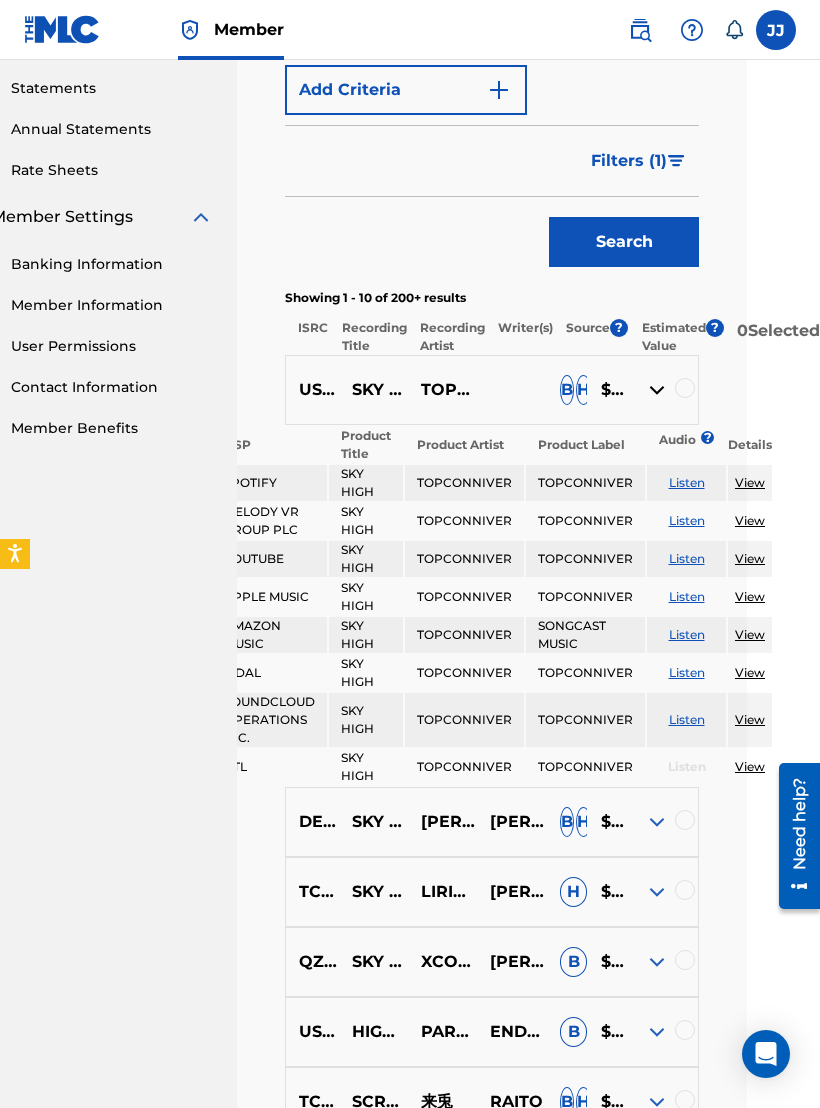 click at bounding box center (685, 388) 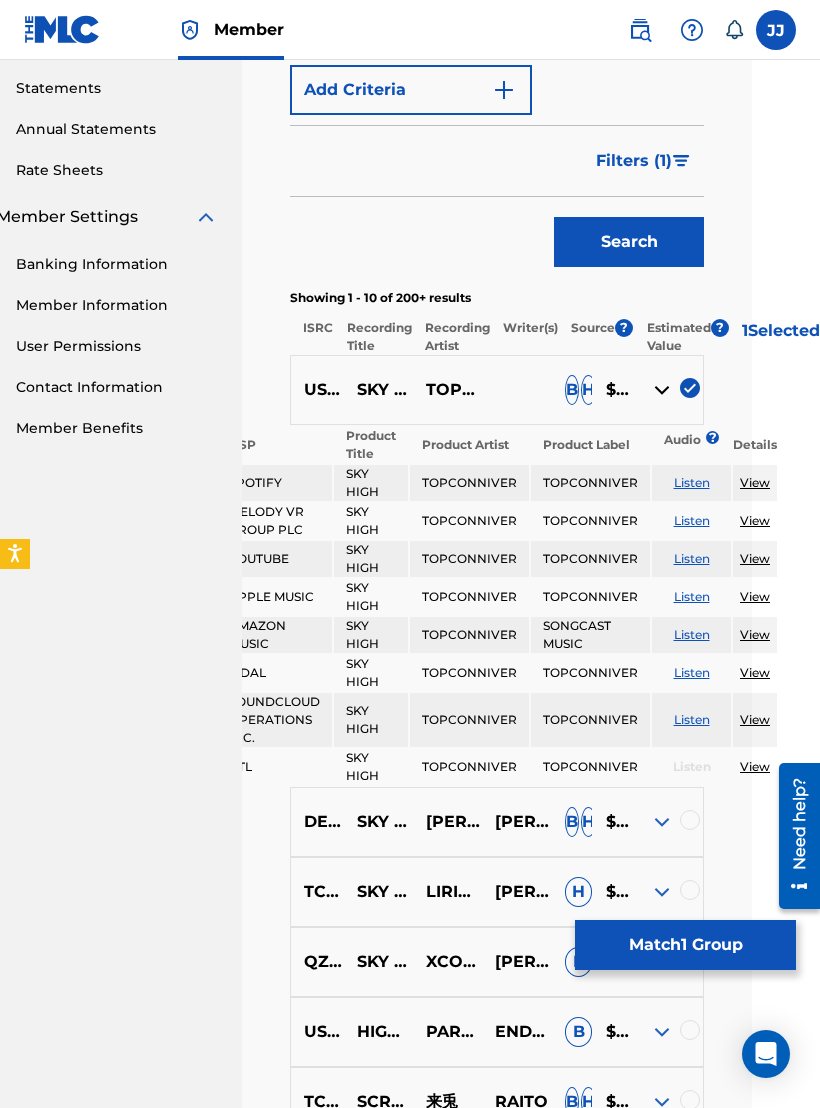 click at bounding box center [662, 390] 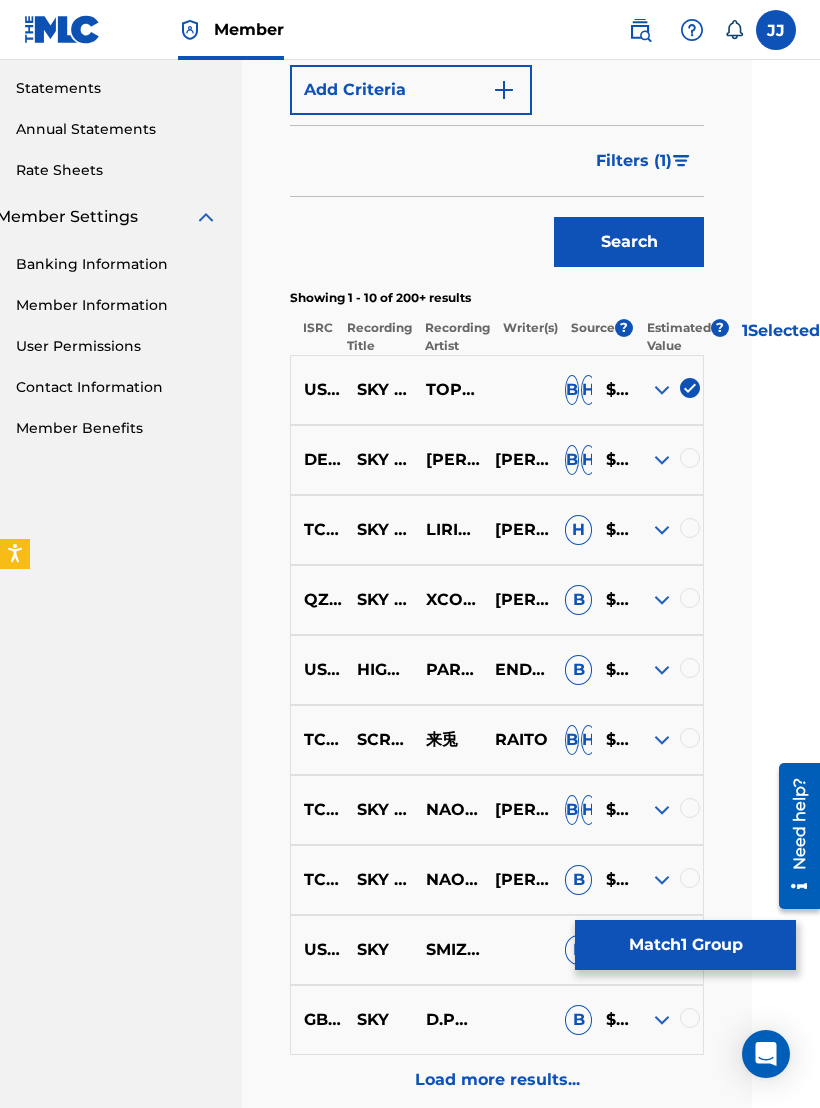 scroll, scrollTop: 681, scrollLeft: 61, axis: both 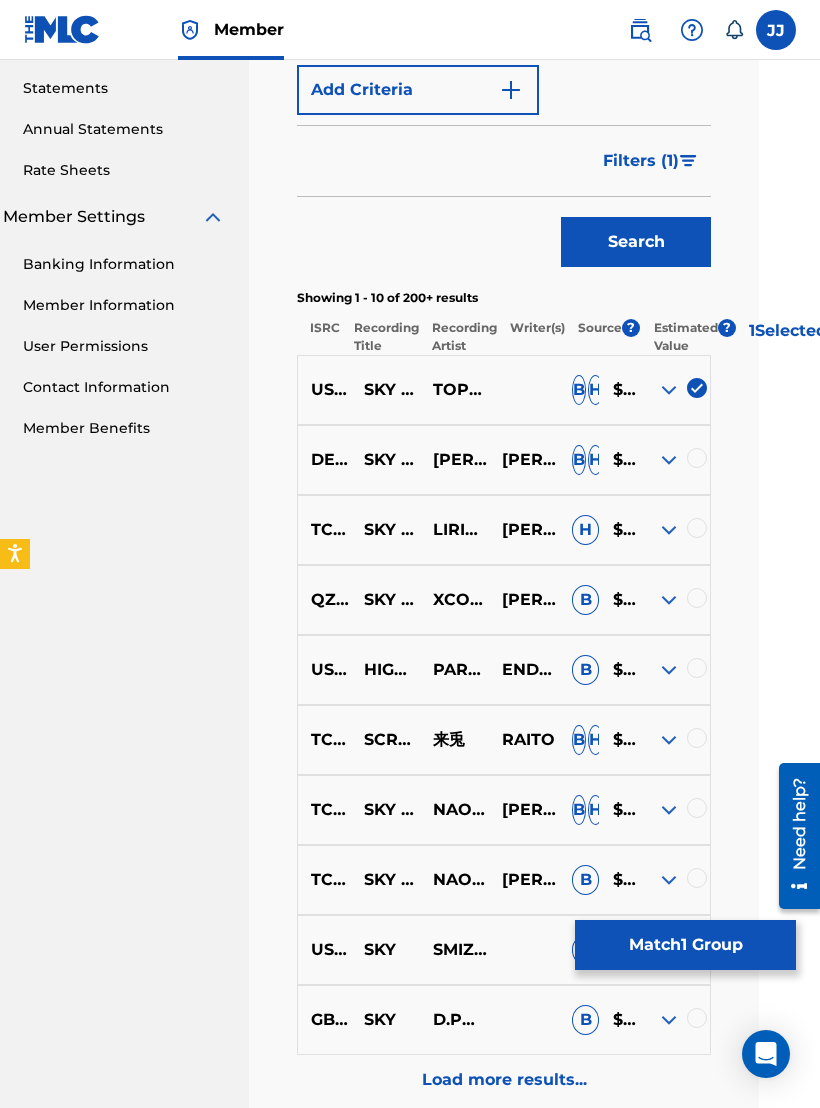 click at bounding box center [675, 390] 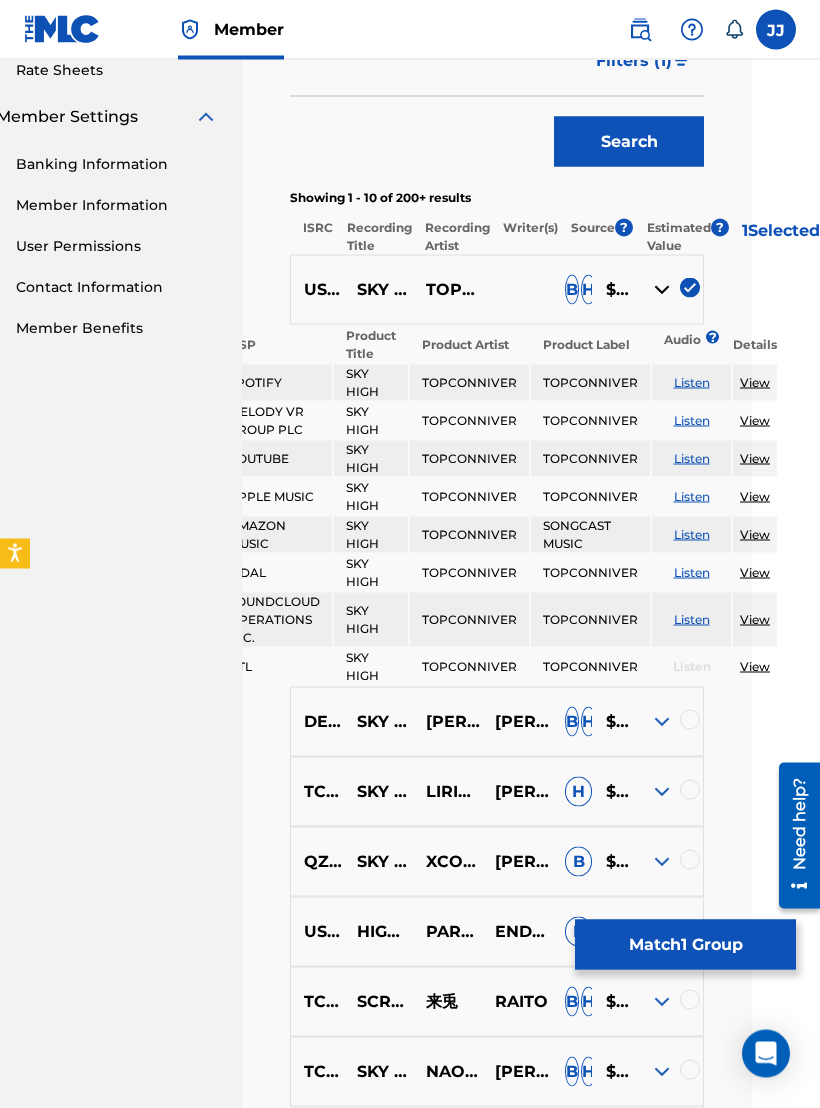 scroll, scrollTop: 799, scrollLeft: 105, axis: both 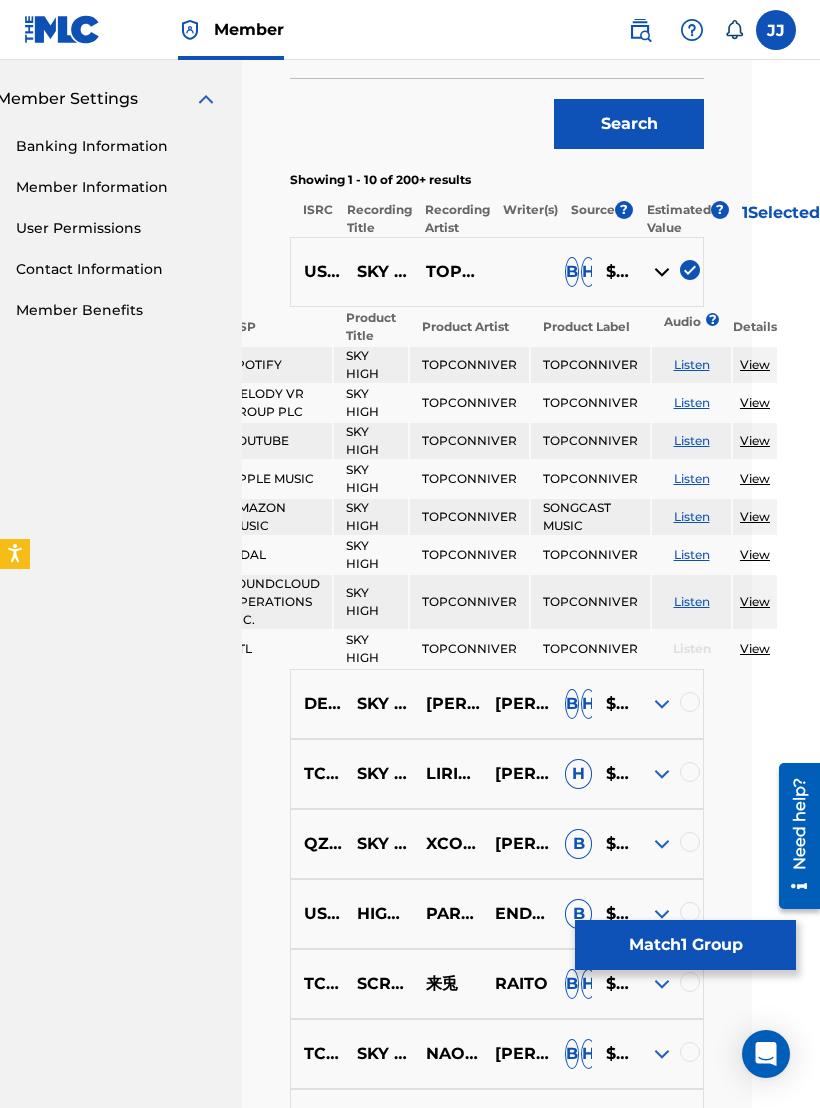 click on "View" at bounding box center [755, 648] 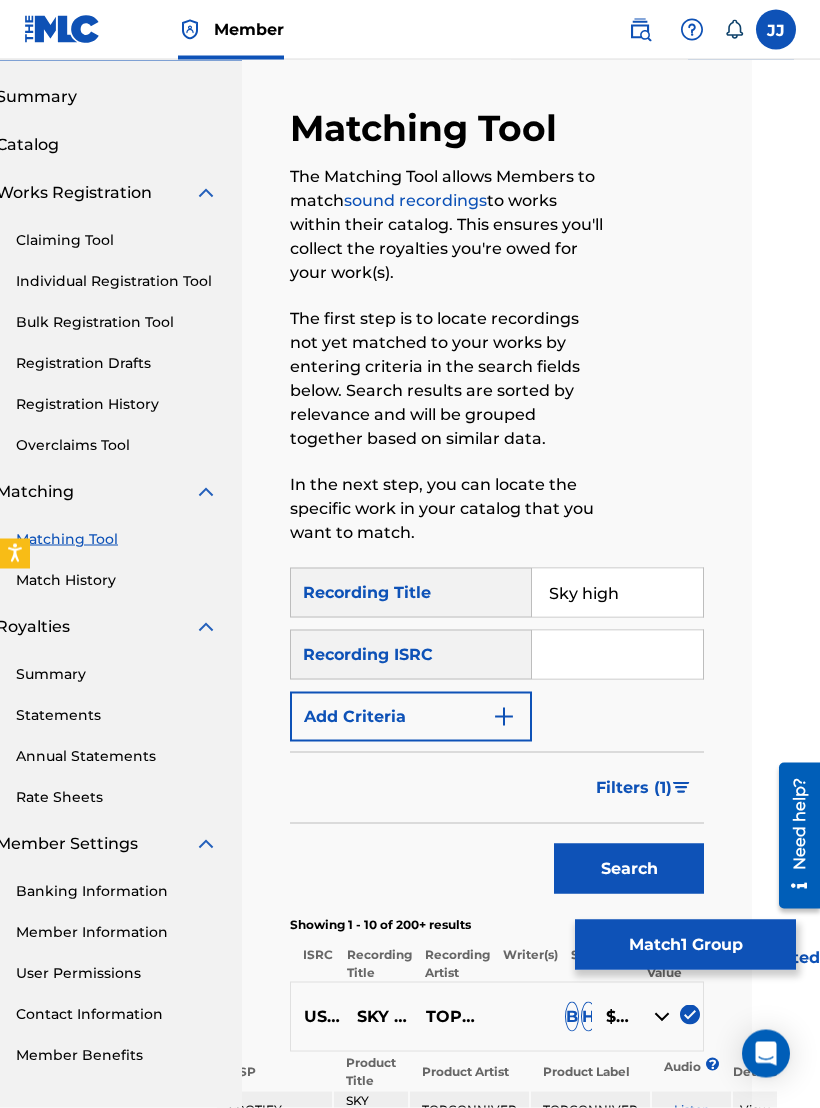 scroll, scrollTop: 63, scrollLeft: 105, axis: both 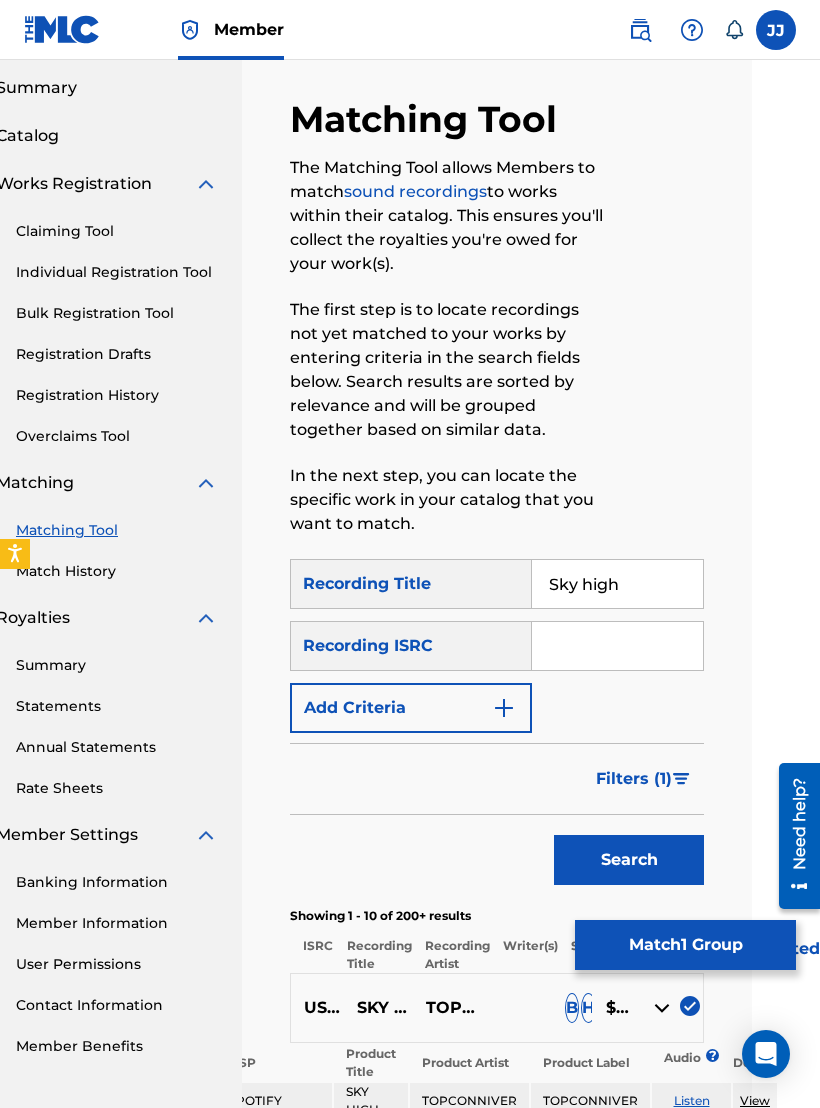 click on "Sky high" at bounding box center (617, 584) 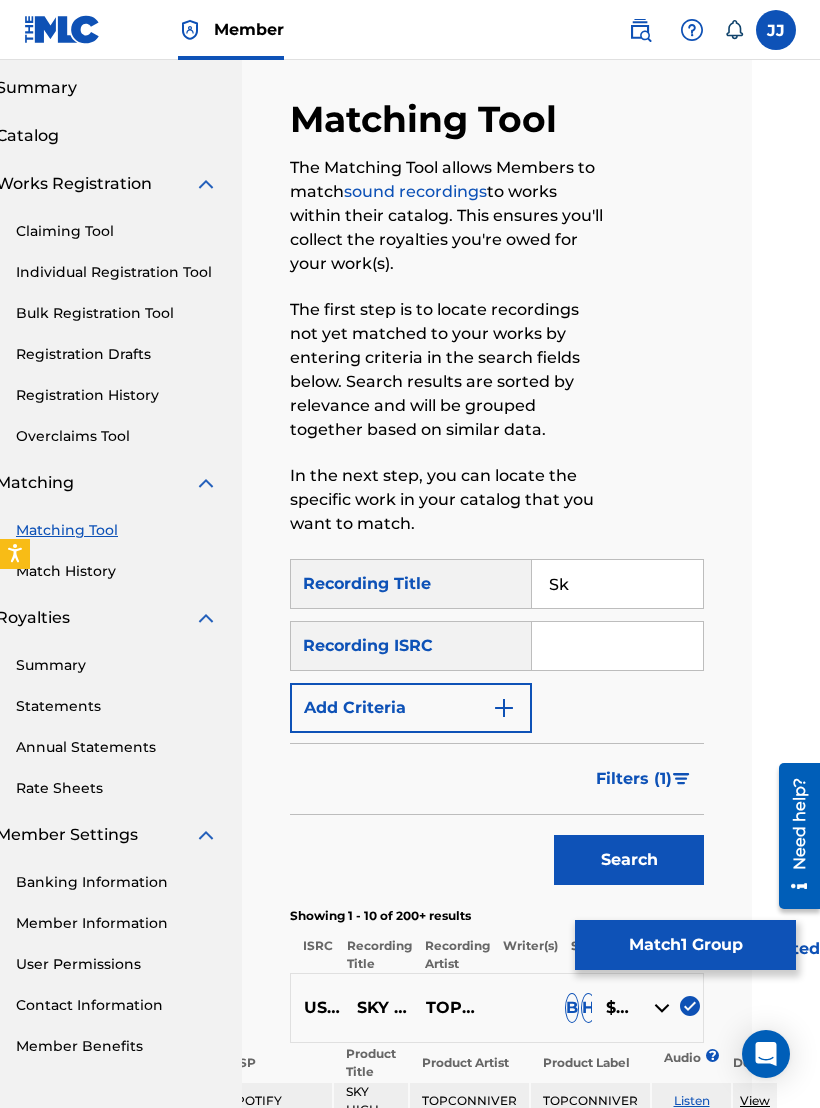 type on "S" 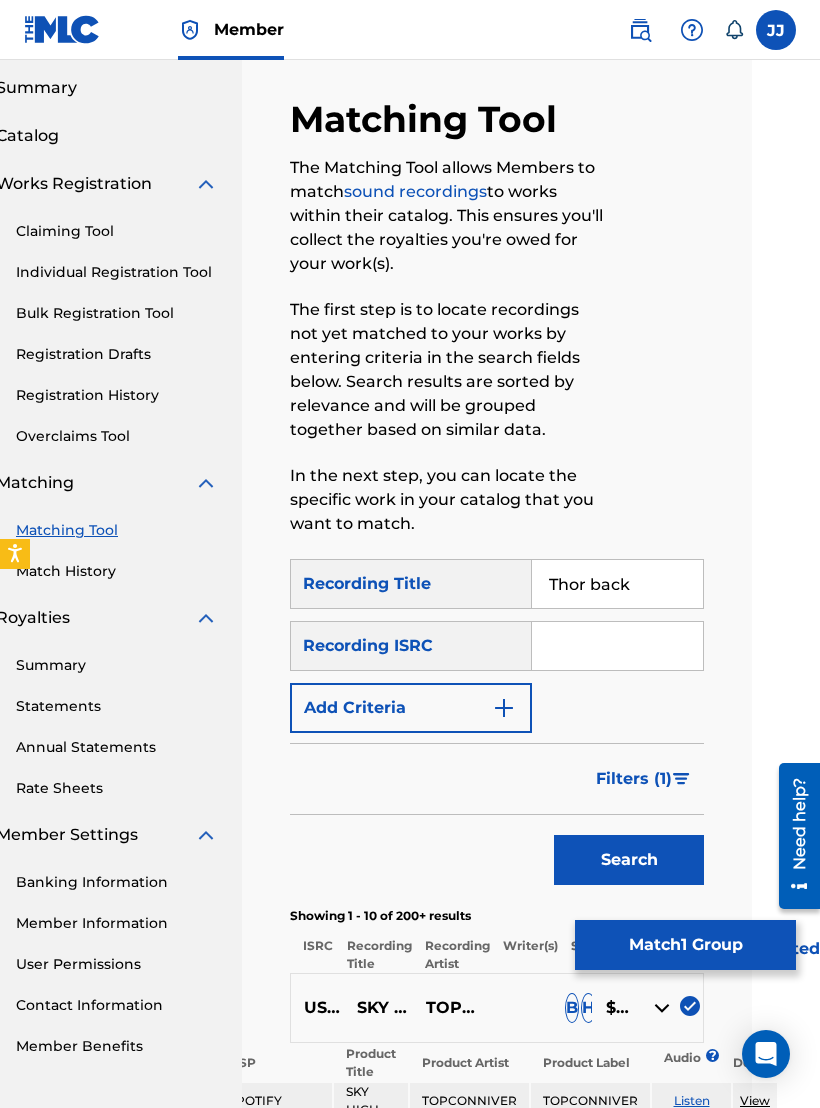 click on "Thor back" at bounding box center [617, 584] 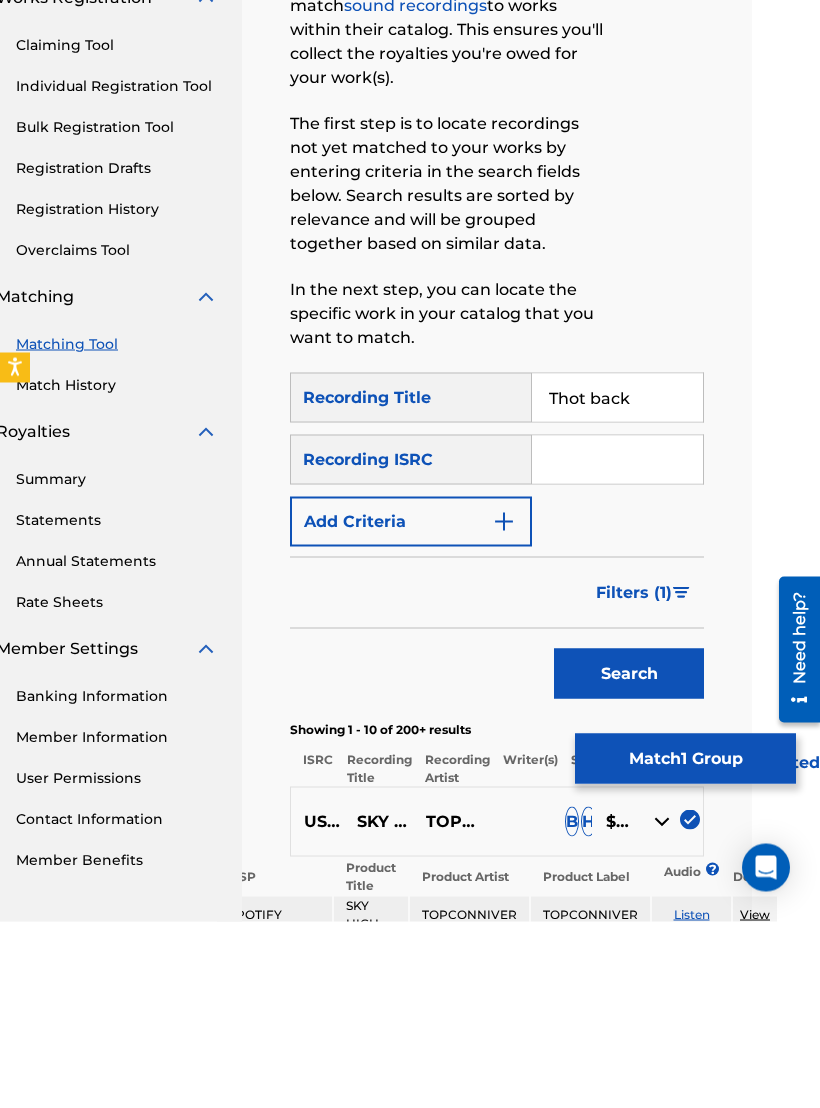 type on "Thot back" 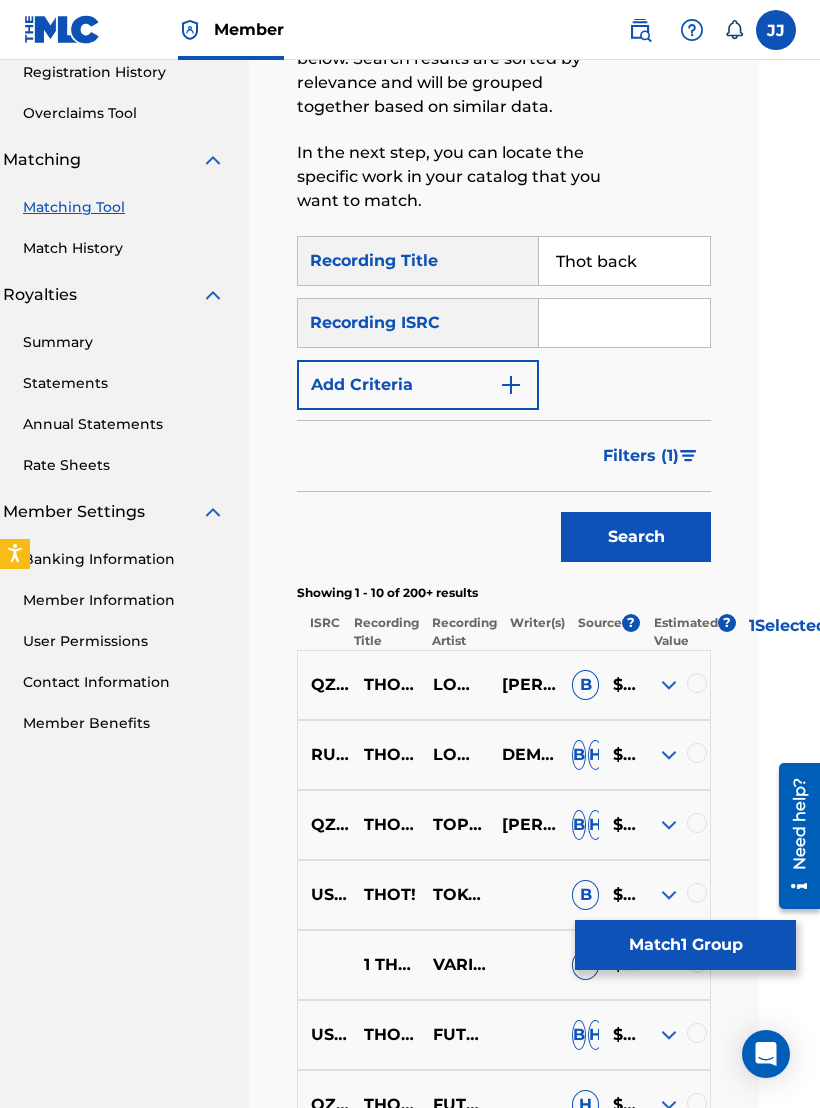 scroll, scrollTop: 391, scrollLeft: 61, axis: both 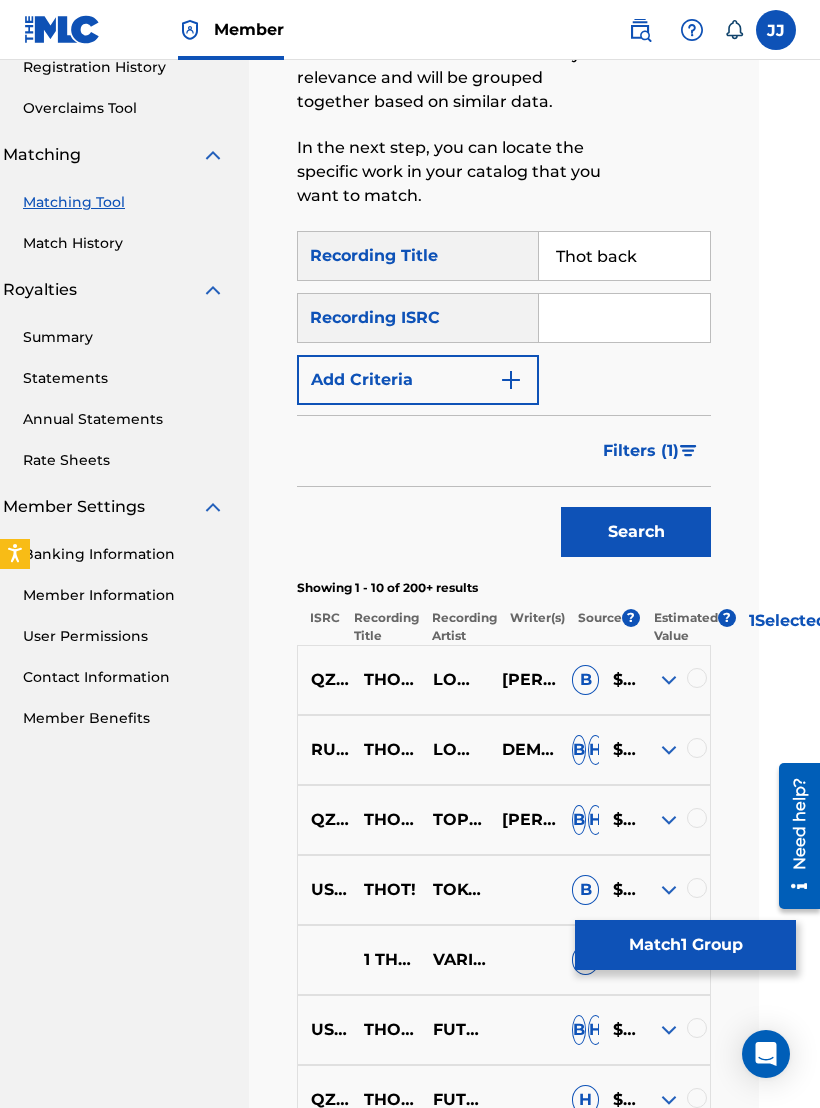 click at bounding box center [669, 750] 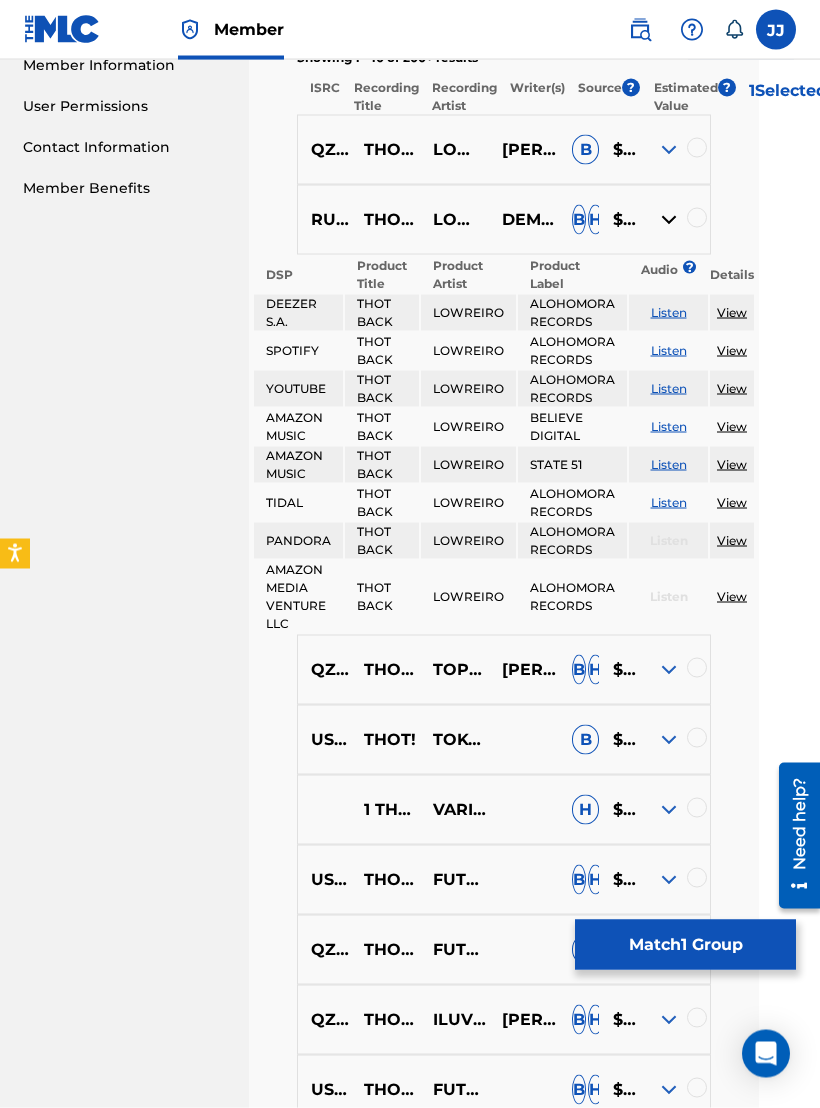 scroll, scrollTop: 925, scrollLeft: 61, axis: both 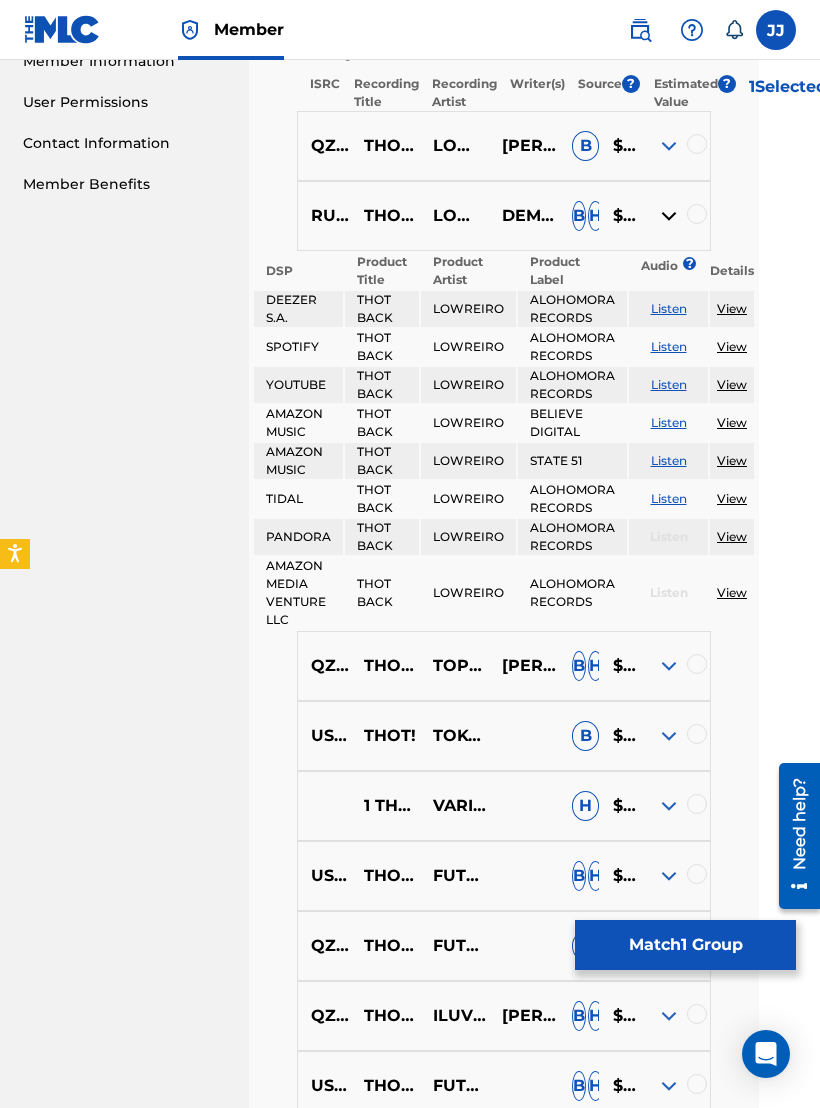 click at bounding box center (669, 666) 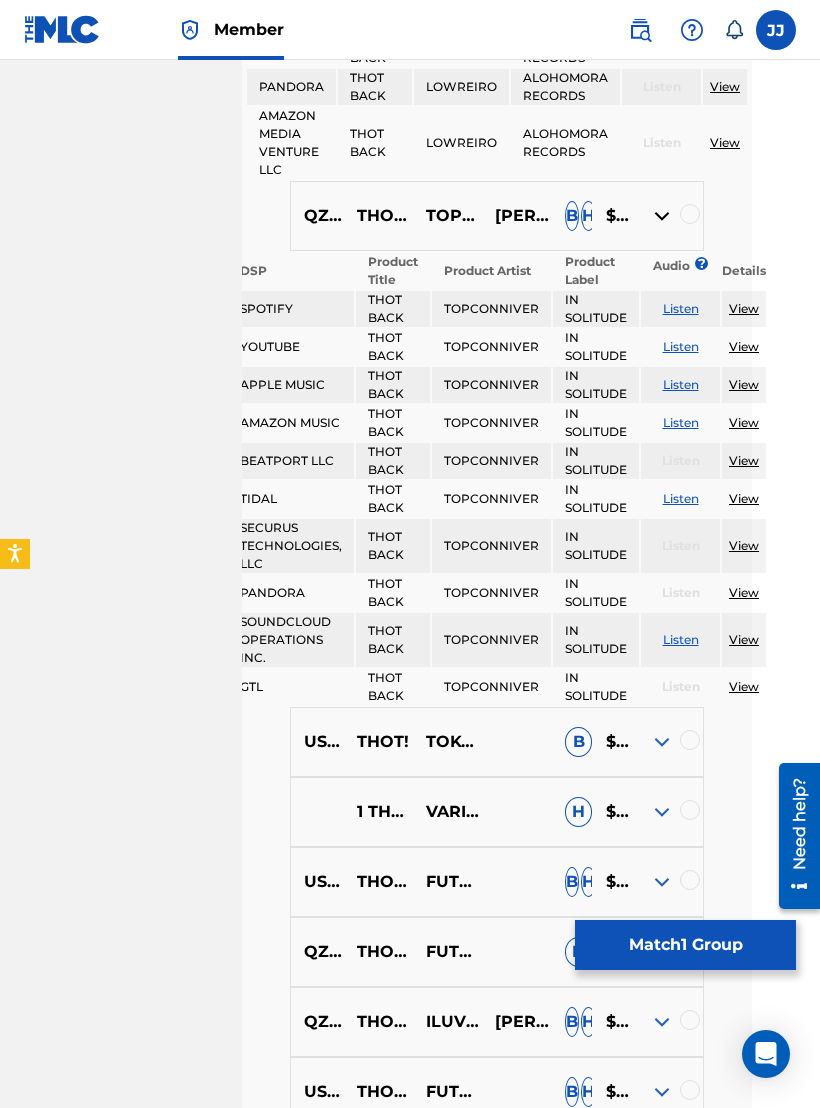 scroll, scrollTop: 1389, scrollLeft: 86, axis: both 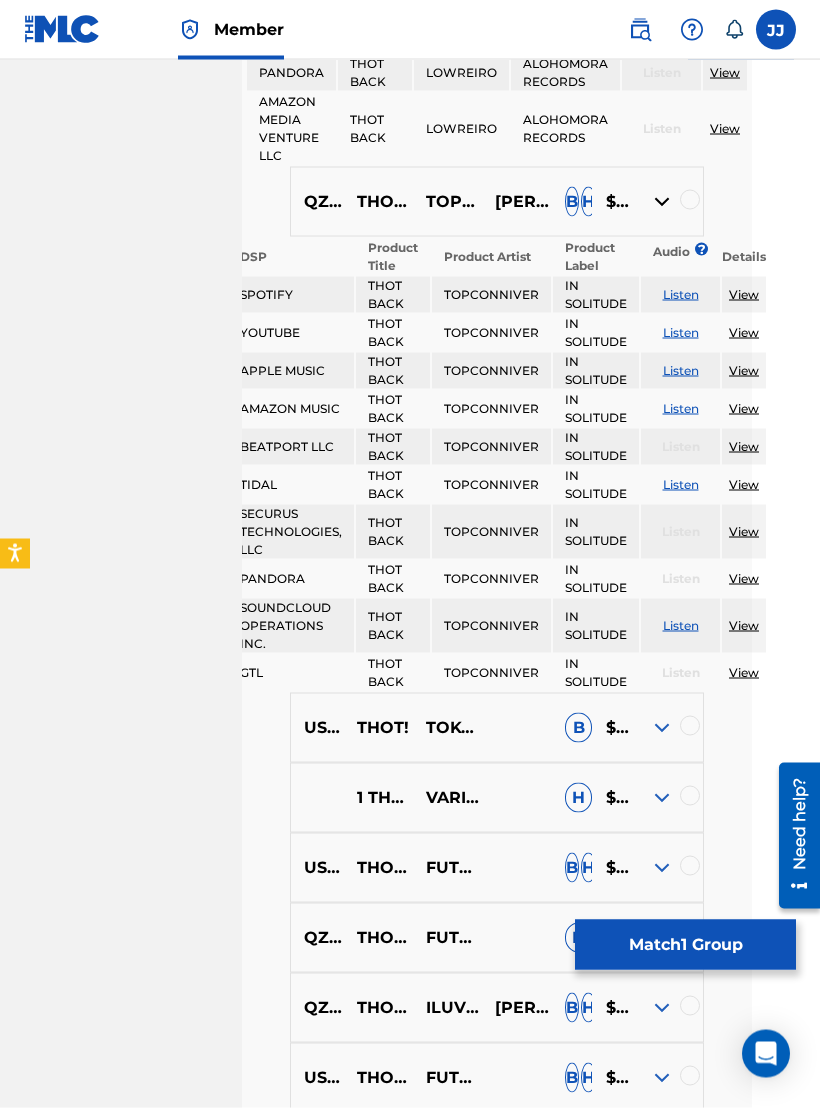 click on "USLD91722171 THOT! TOKYO'S REVENGE & ZEDSU B $$$$$" at bounding box center (497, 728) 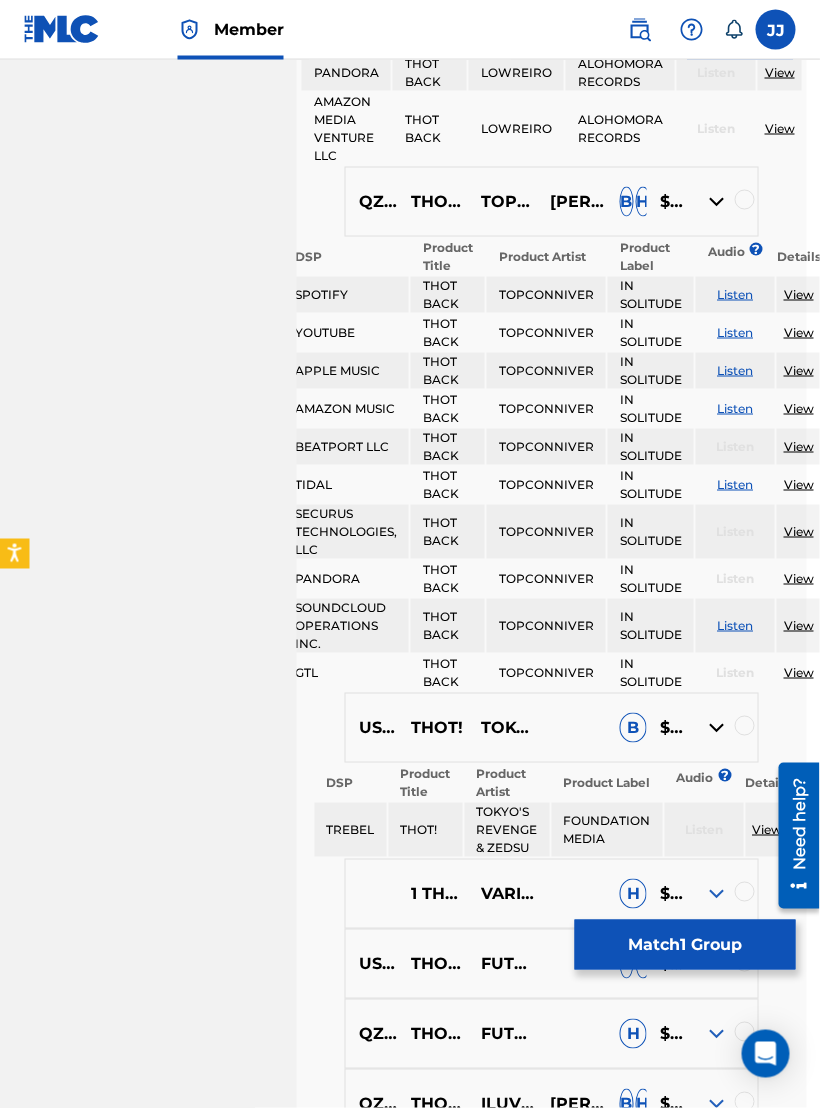 scroll, scrollTop: 1392, scrollLeft: 9, axis: both 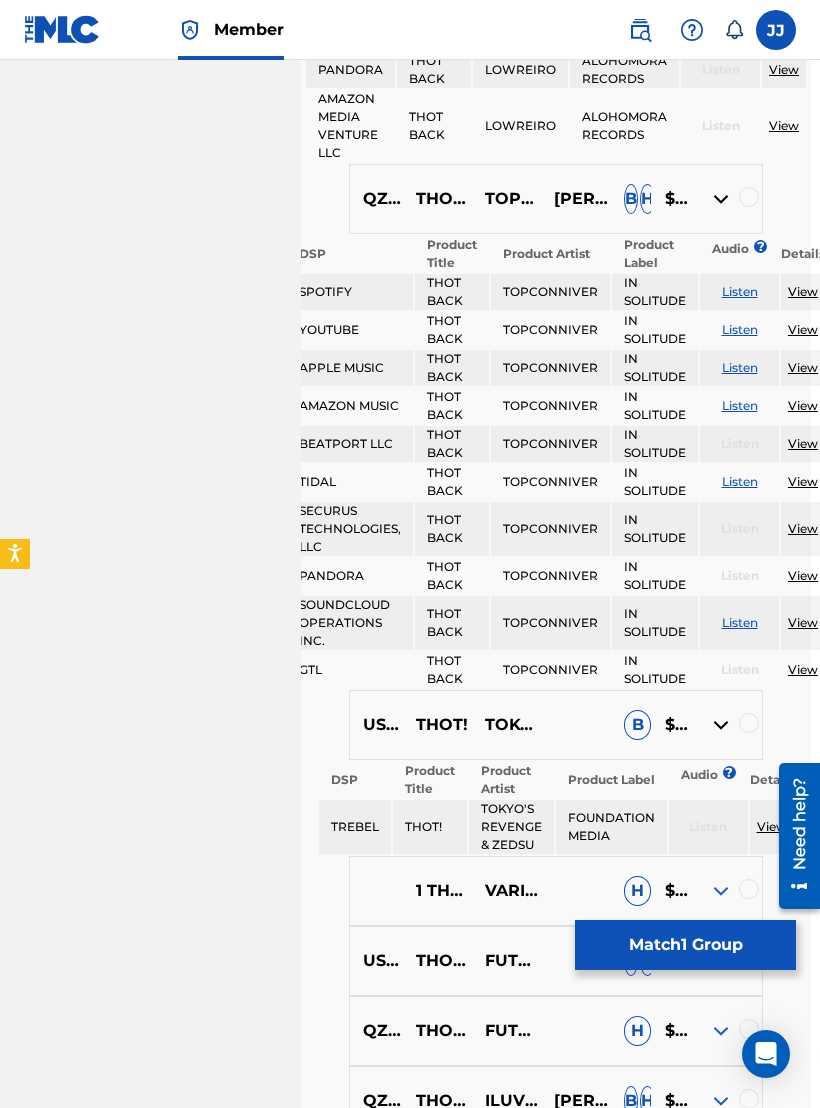 click on "$$$$$" at bounding box center (671, 891) 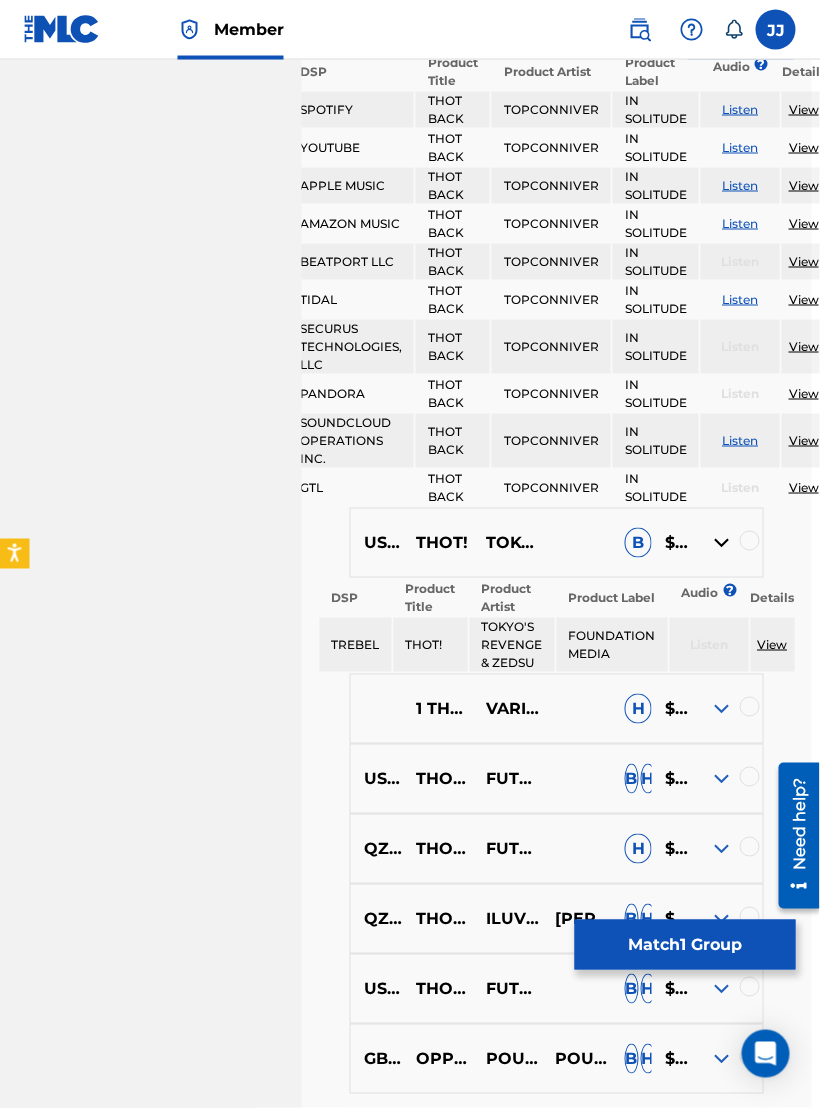 scroll, scrollTop: 1575, scrollLeft: 9, axis: both 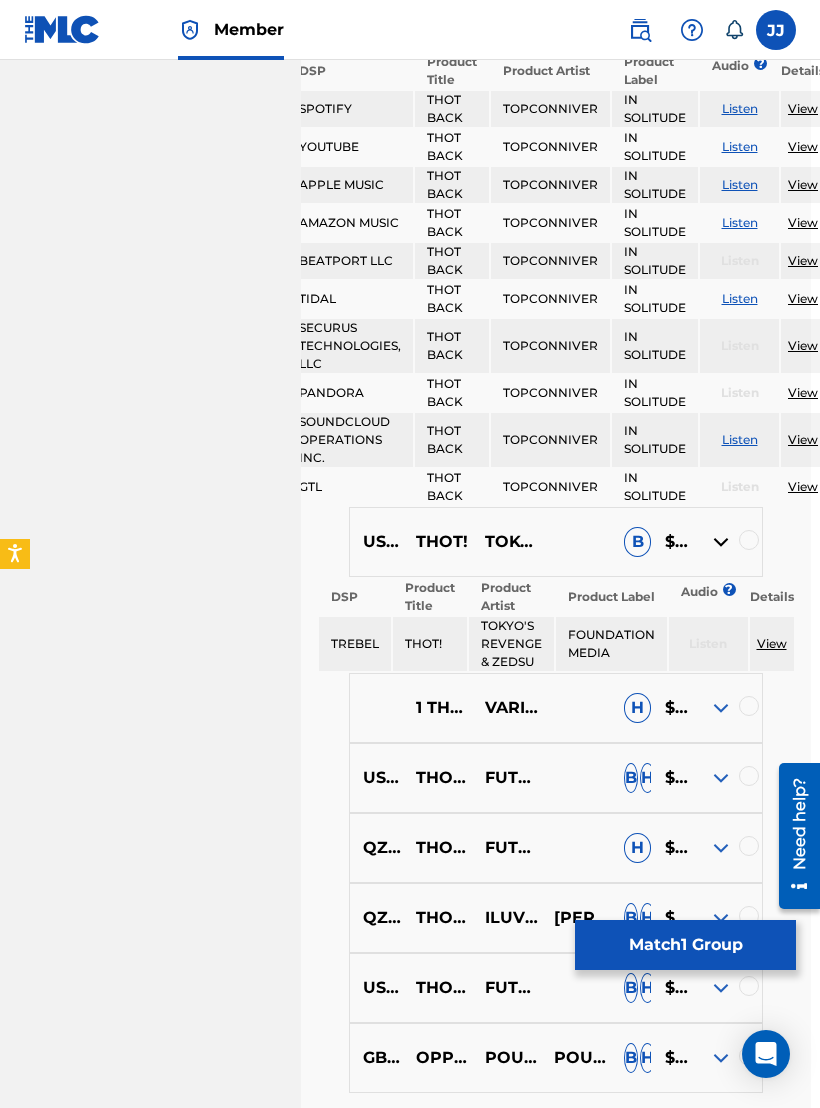 click on "$$$$$" at bounding box center (671, 778) 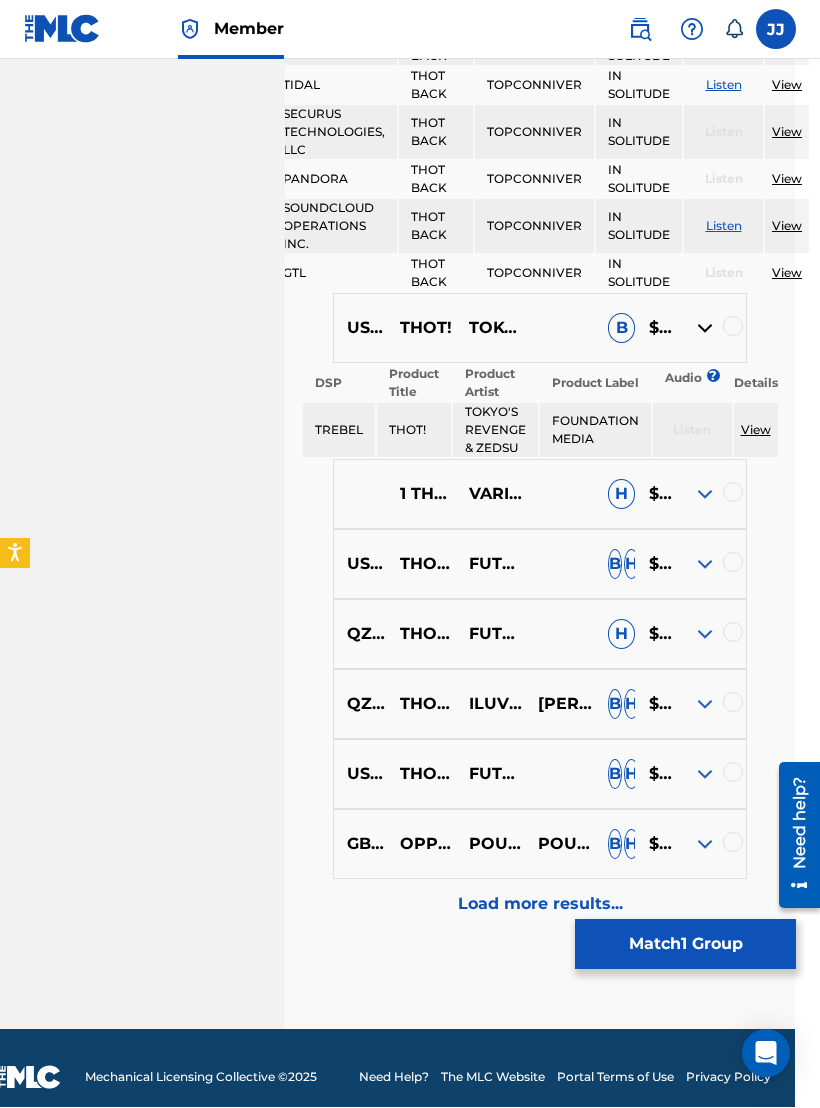 scroll, scrollTop: 1789, scrollLeft: 25, axis: both 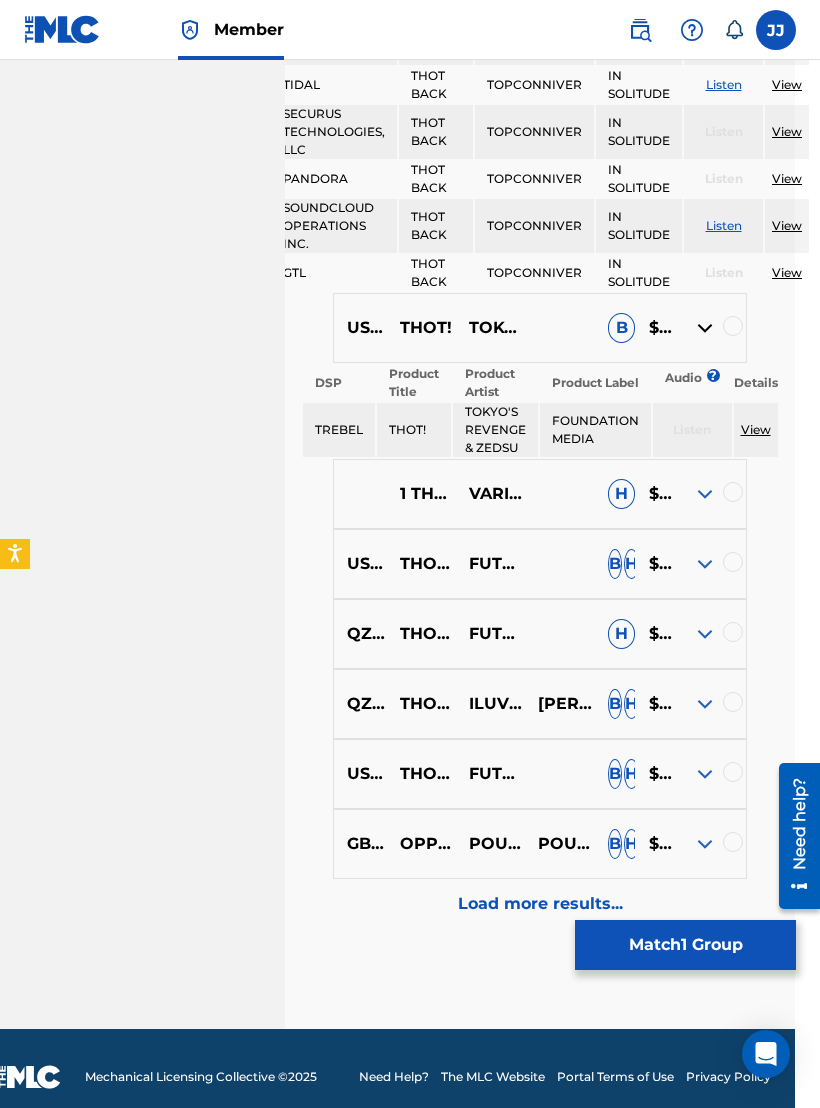 click on "$$$$$" at bounding box center (655, 844) 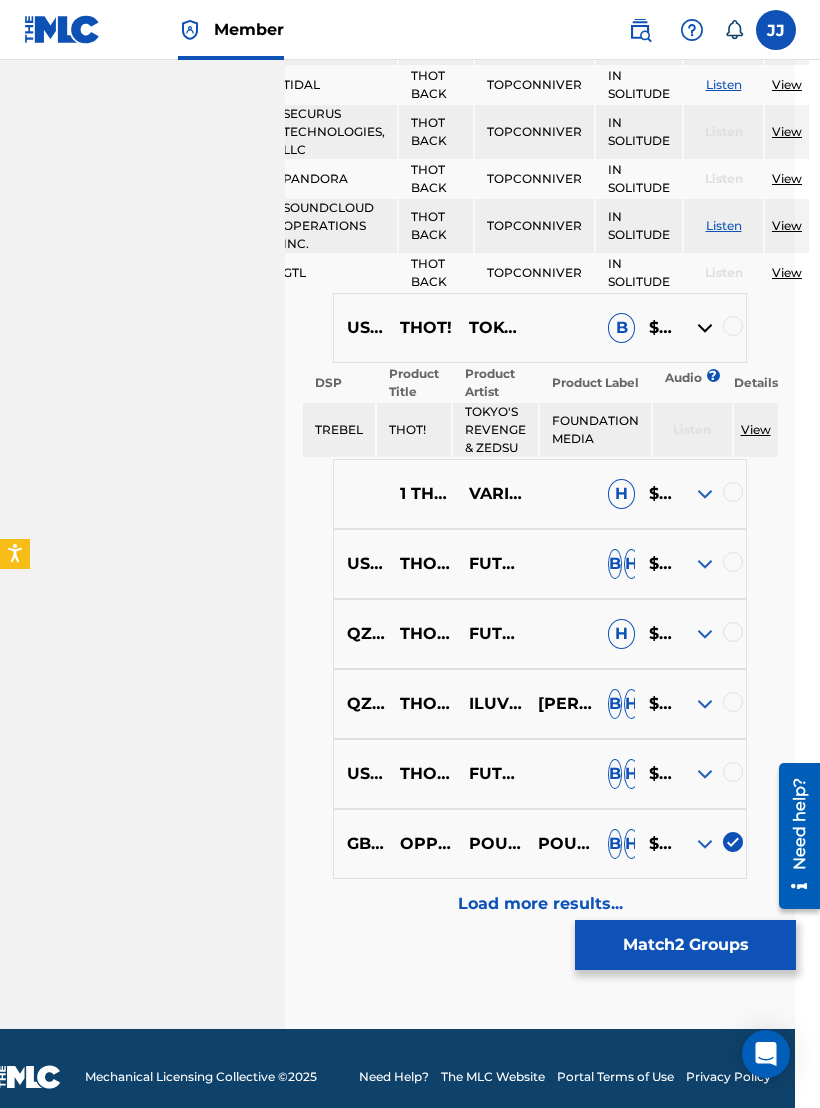 click at bounding box center (705, 844) 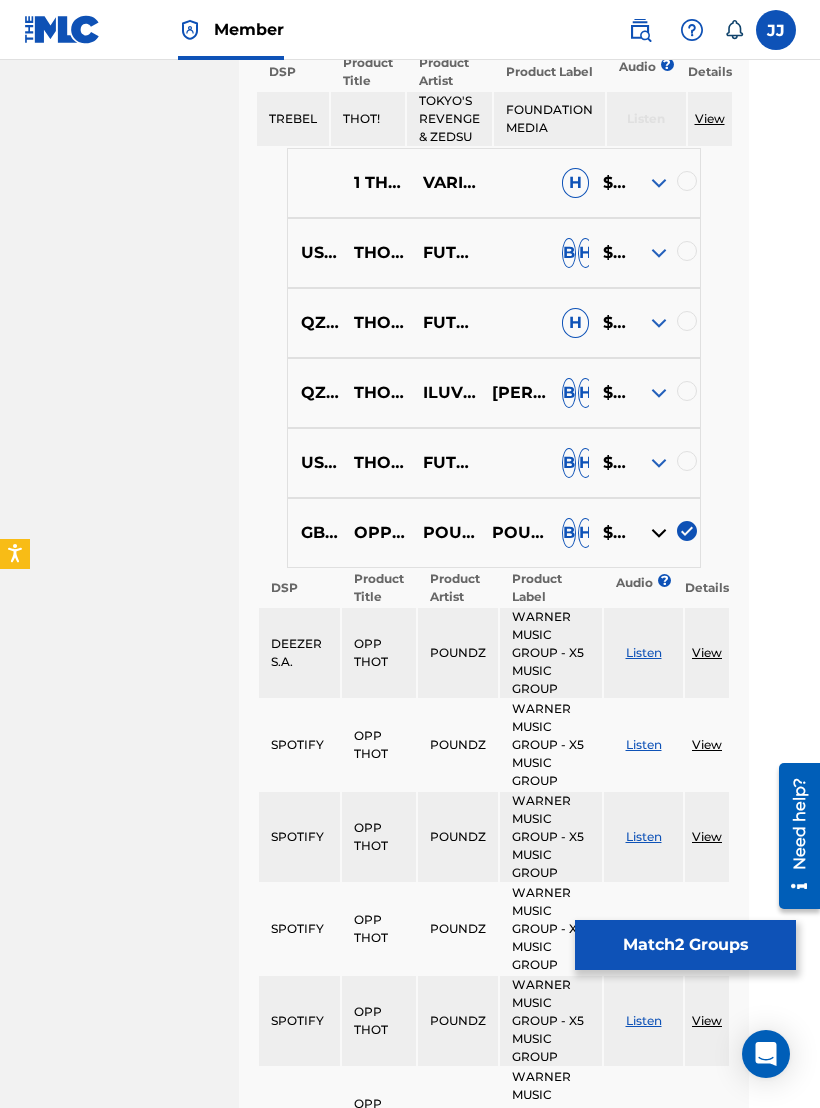 scroll, scrollTop: 2099, scrollLeft: 86, axis: both 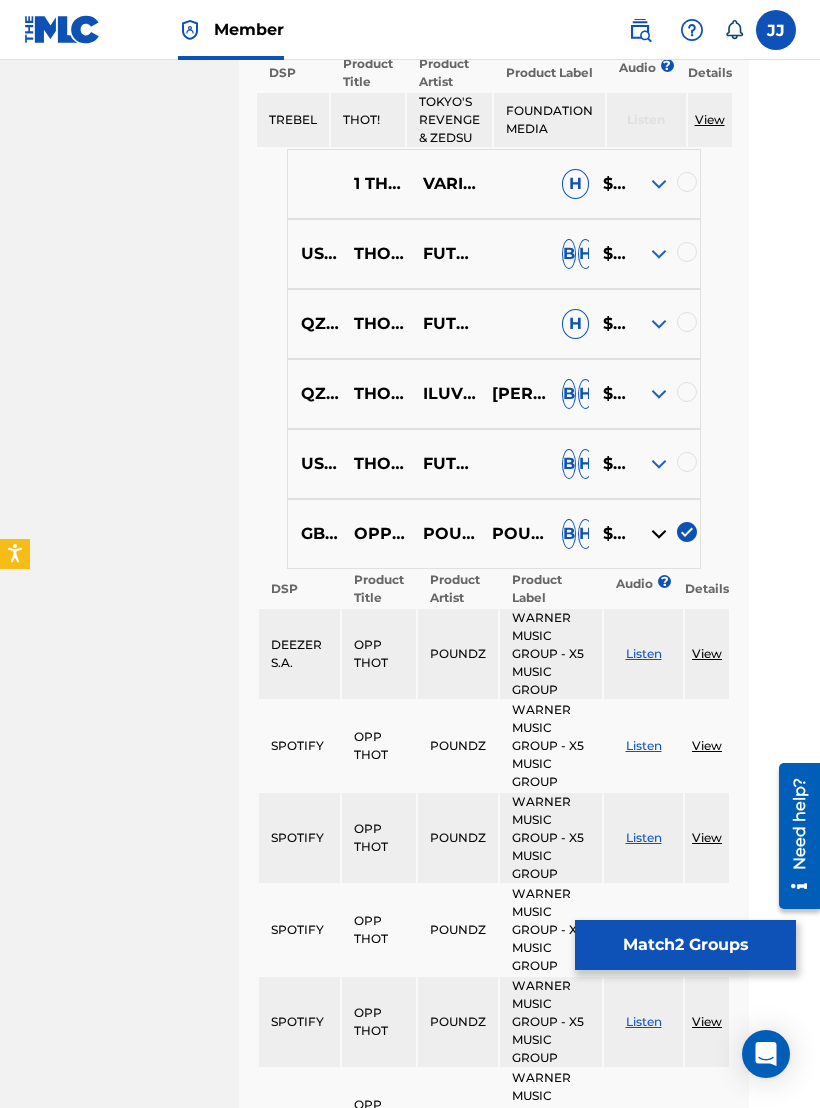 click on "Details" at bounding box center (707, 589) 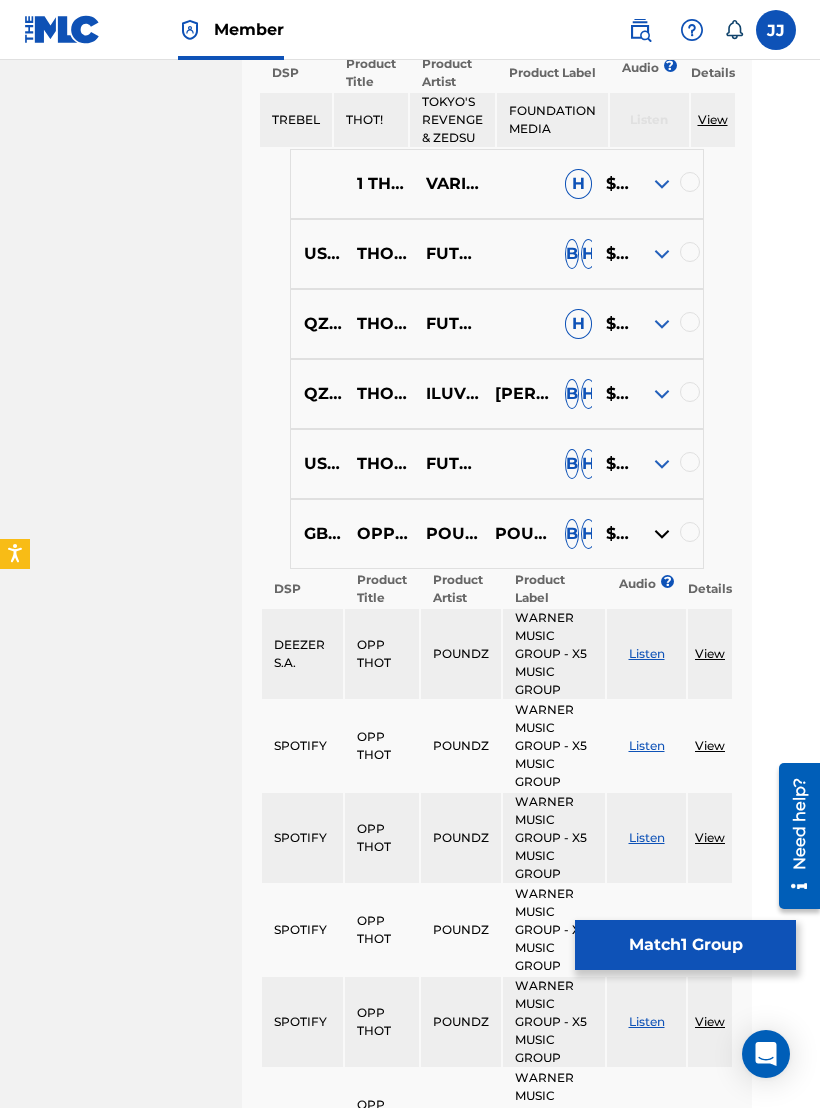 click at bounding box center (662, 464) 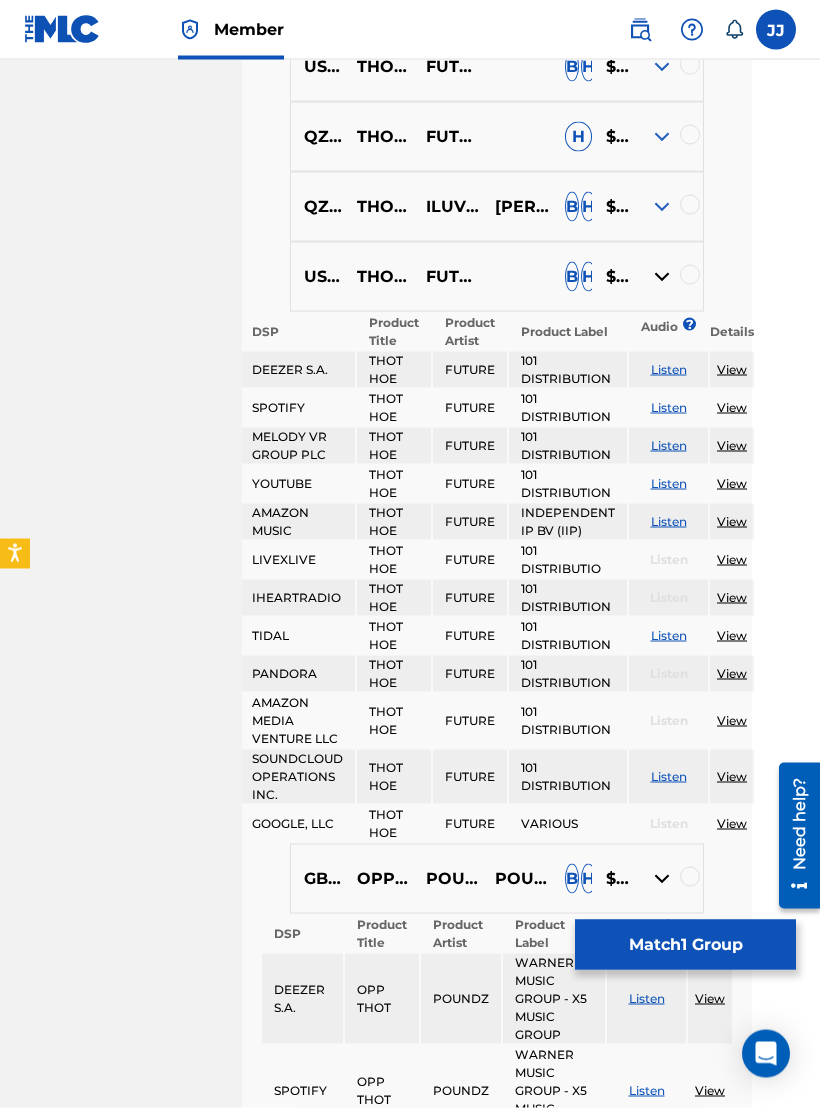scroll, scrollTop: 2288, scrollLeft: 86, axis: both 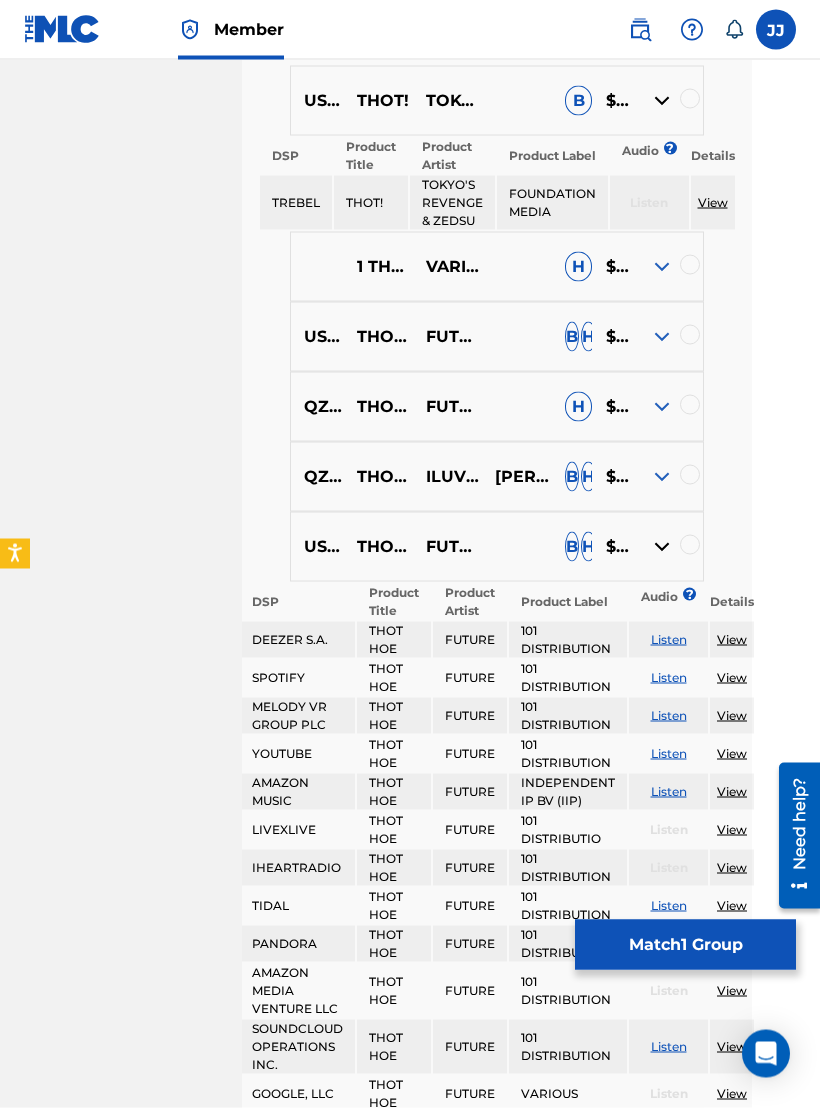 click at bounding box center (662, 477) 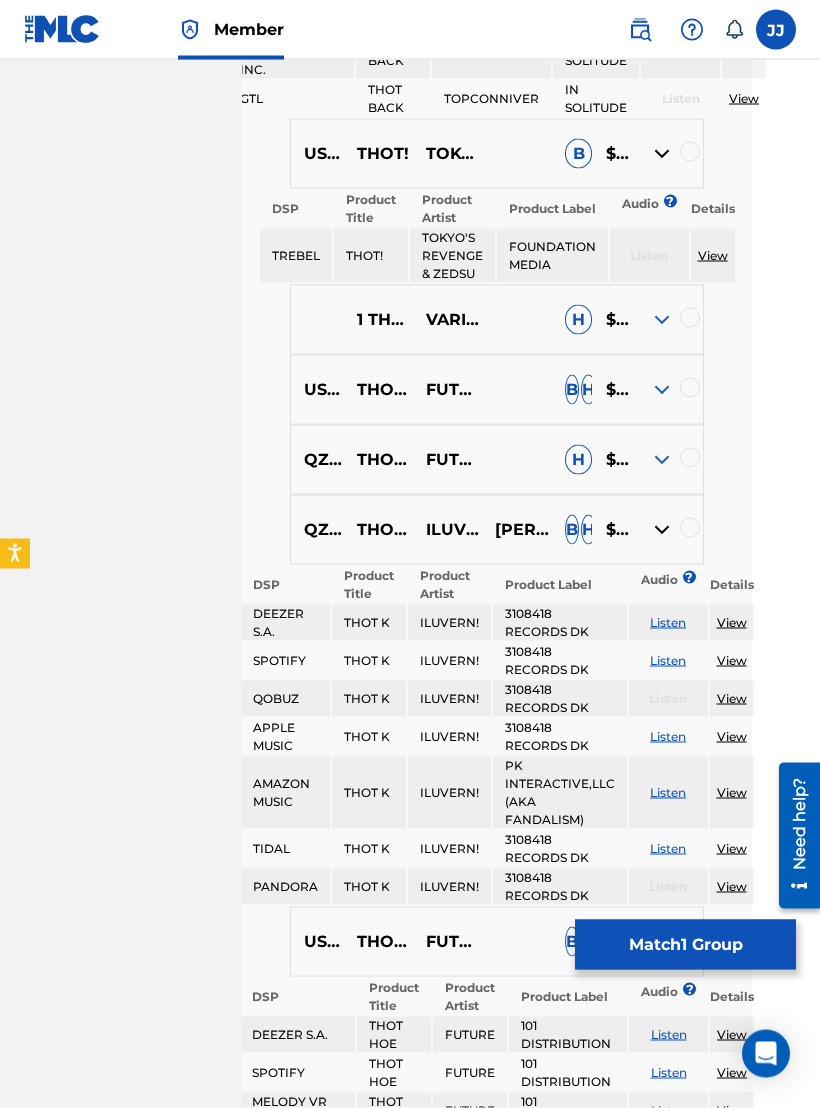 scroll, scrollTop: 1962, scrollLeft: 86, axis: both 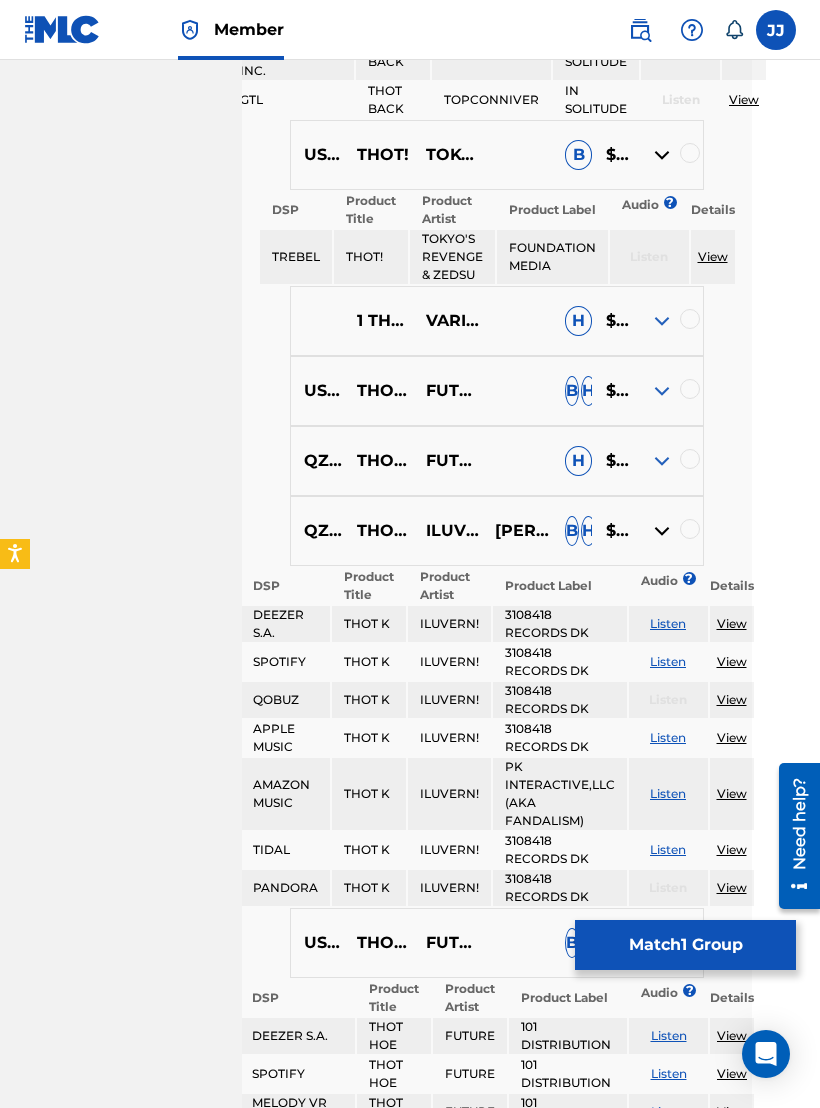 click at bounding box center (662, 461) 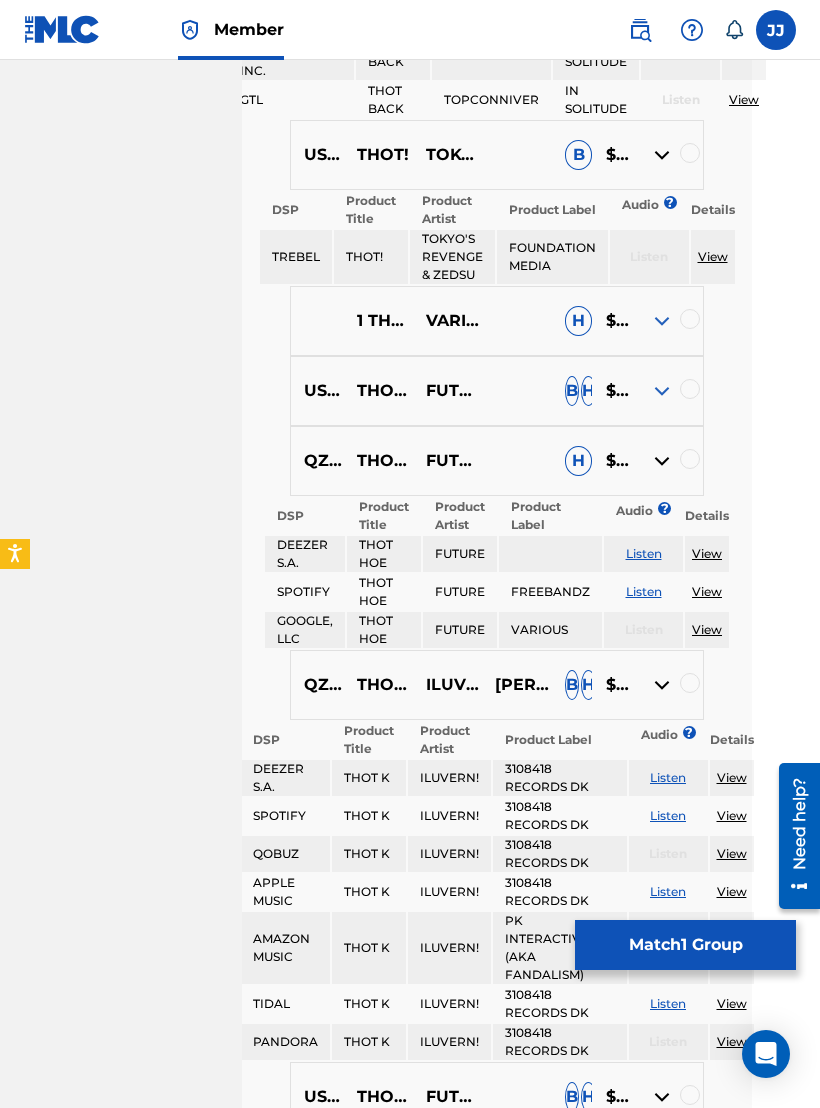 click at bounding box center (662, 391) 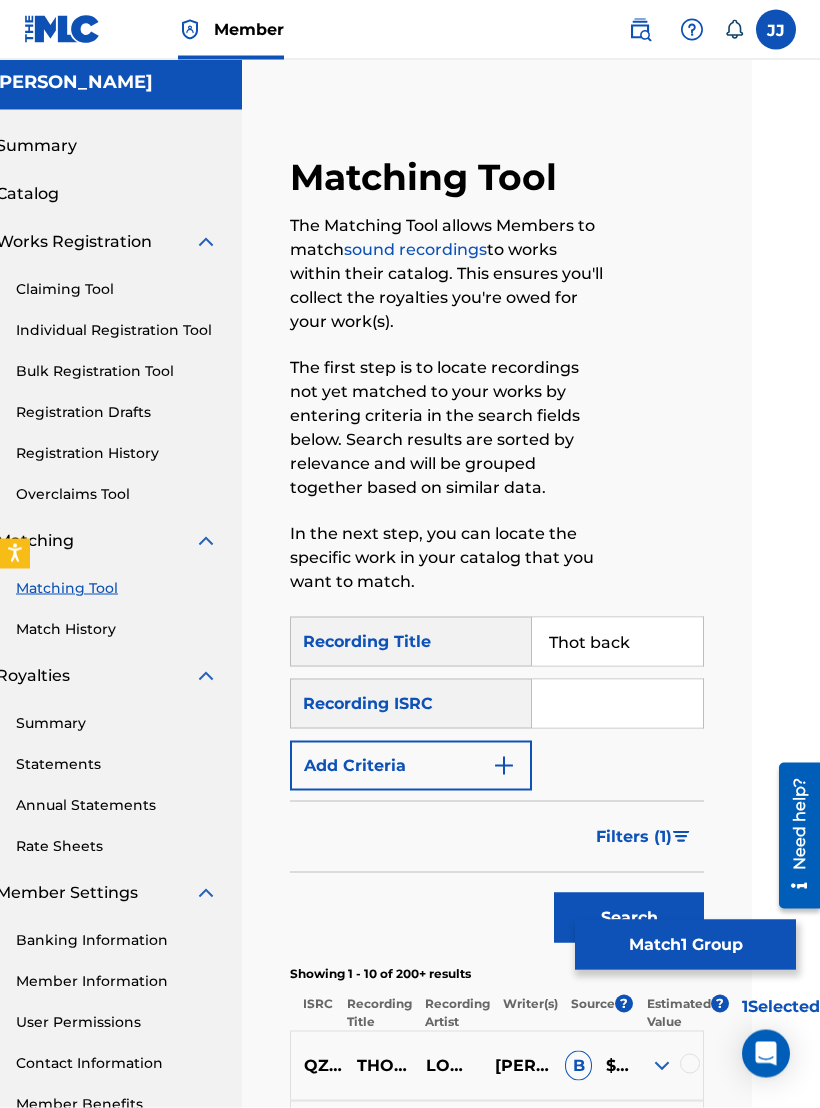 scroll, scrollTop: 5, scrollLeft: 0, axis: vertical 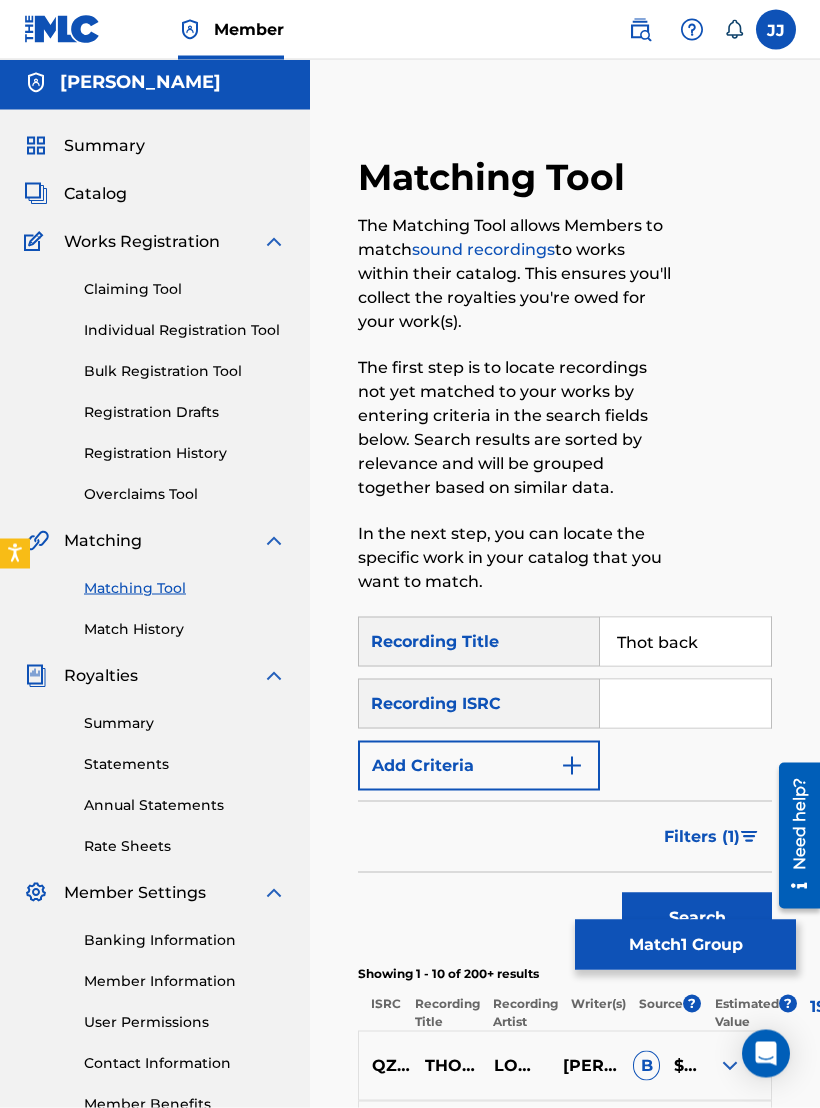 click on "Individual Registration Tool" at bounding box center (185, 330) 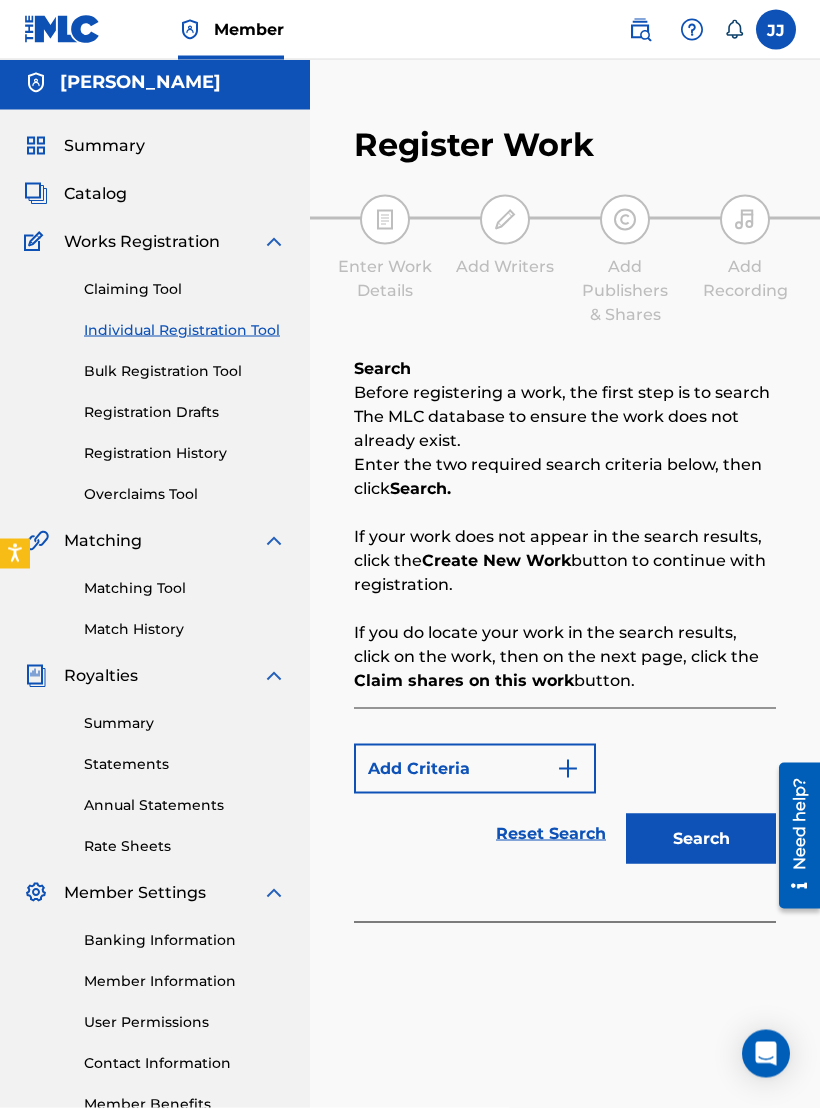 scroll, scrollTop: 0, scrollLeft: 0, axis: both 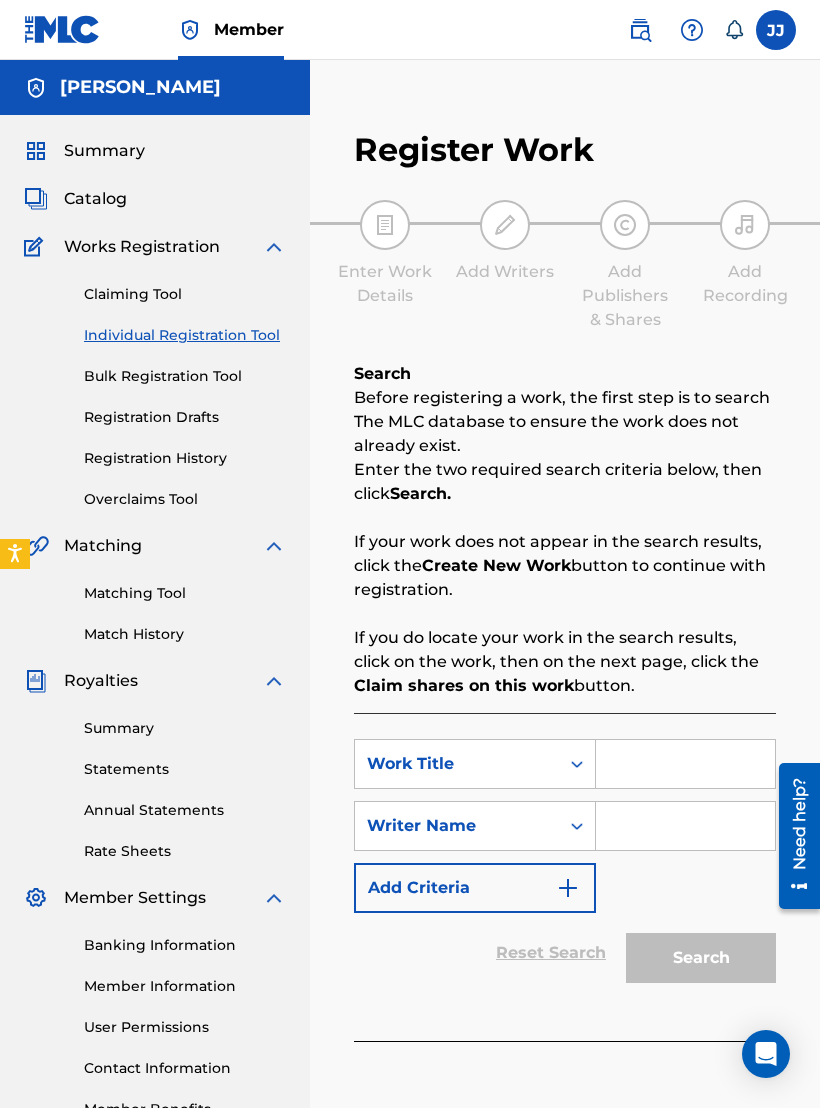 click at bounding box center (685, 826) 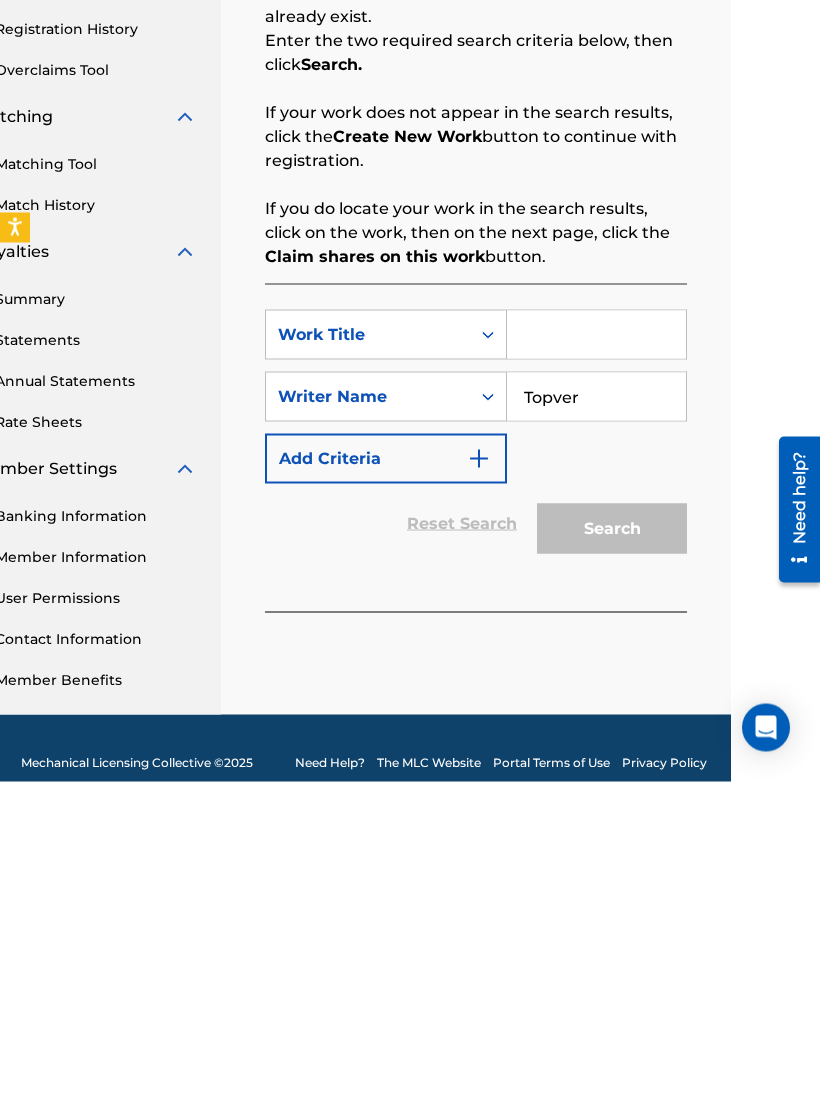 scroll, scrollTop: 103, scrollLeft: 88, axis: both 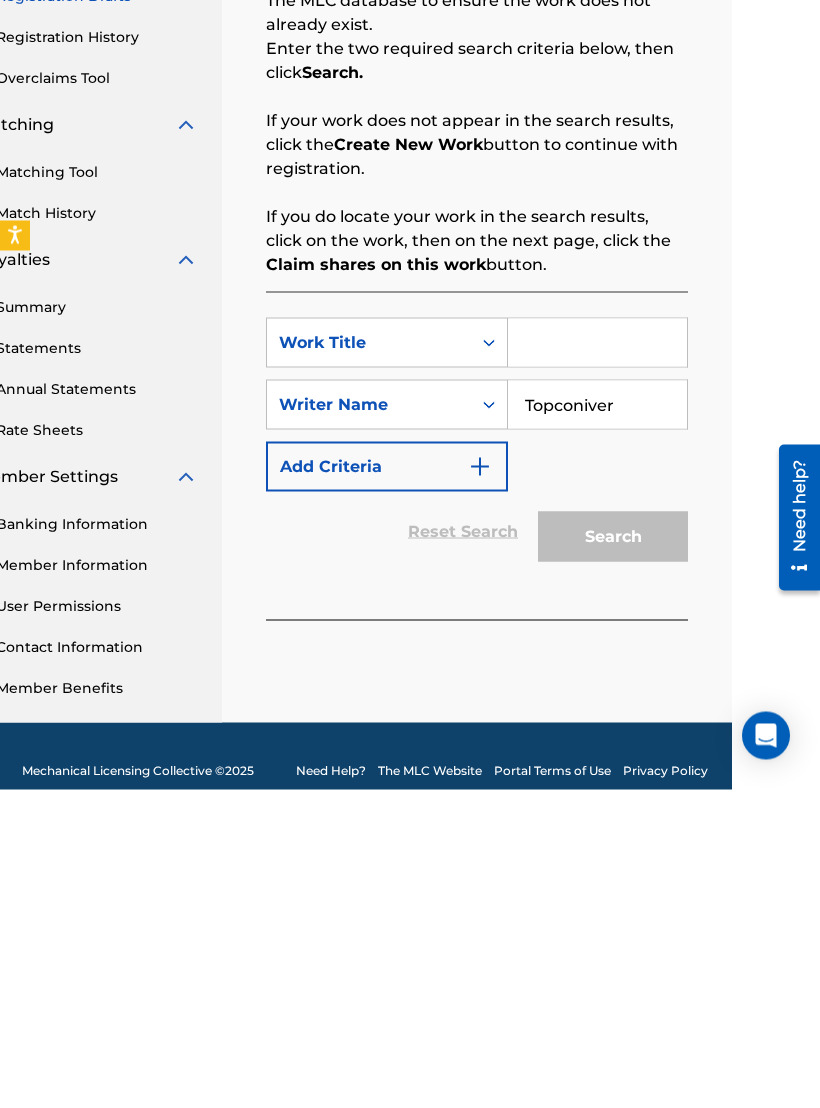 type on "Topconiver" 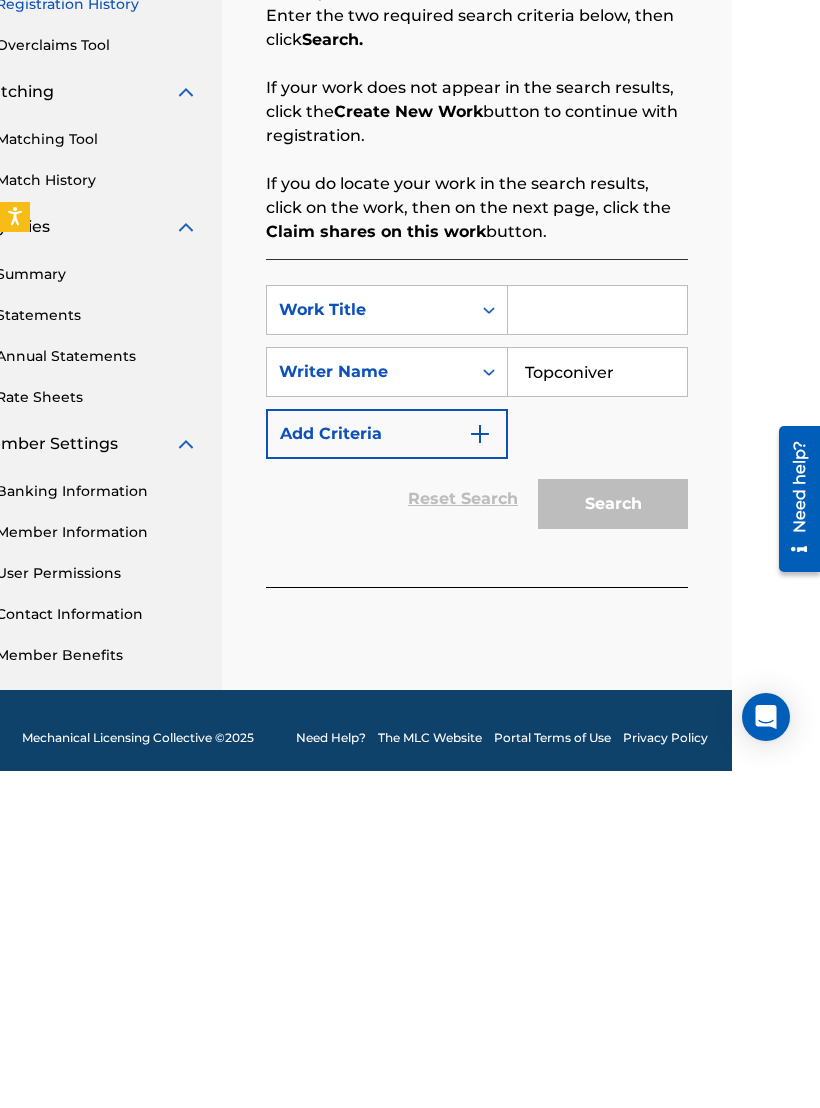 scroll, scrollTop: 132, scrollLeft: 88, axis: both 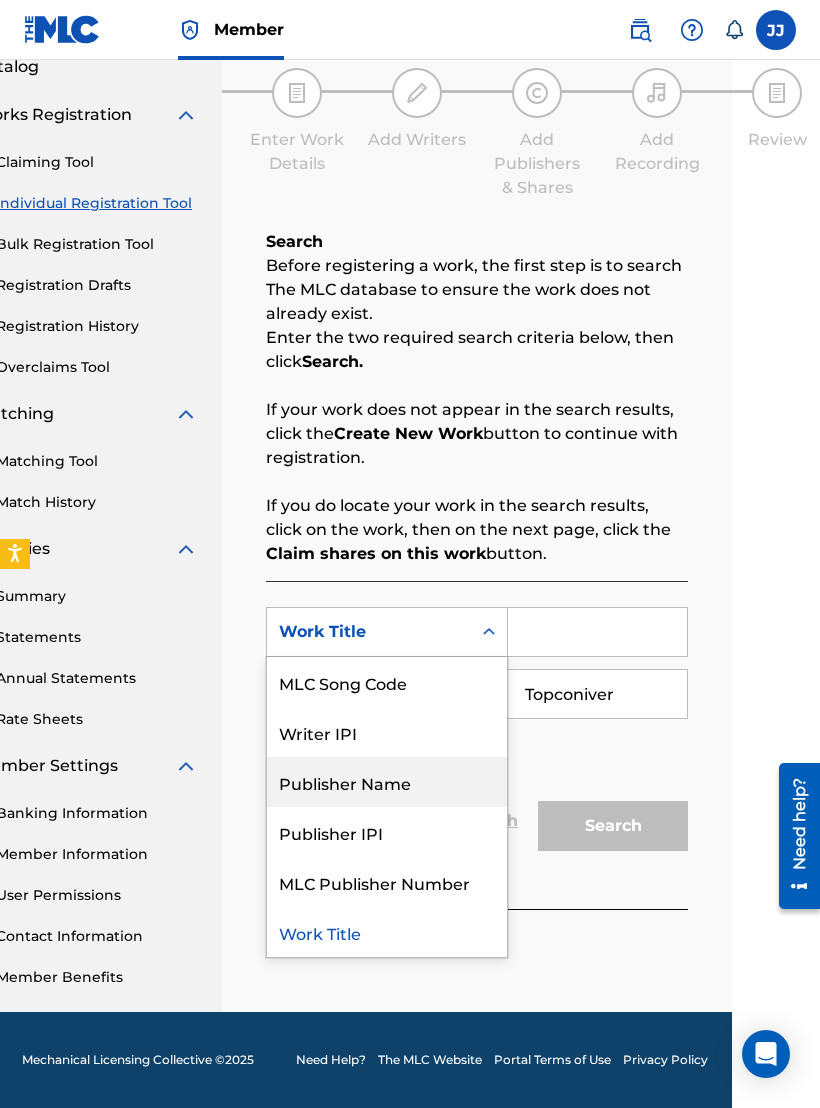 click on "Publisher Name" at bounding box center [387, 782] 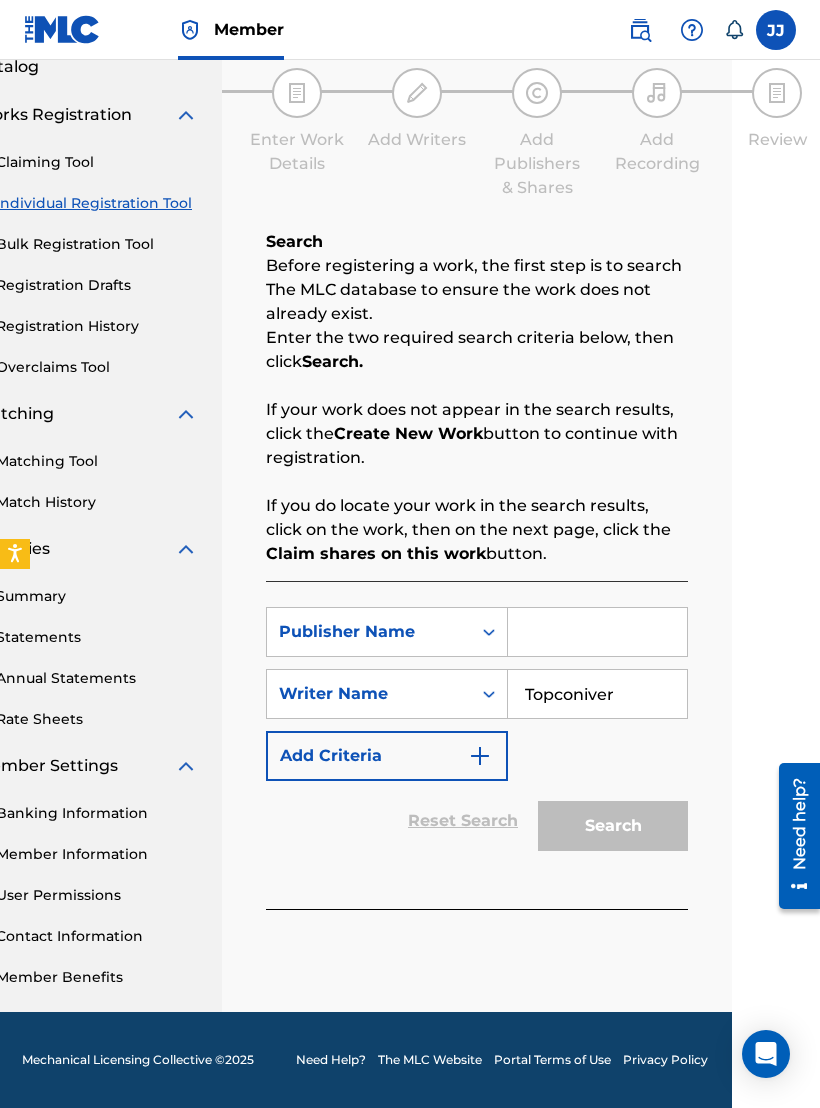 click at bounding box center [597, 632] 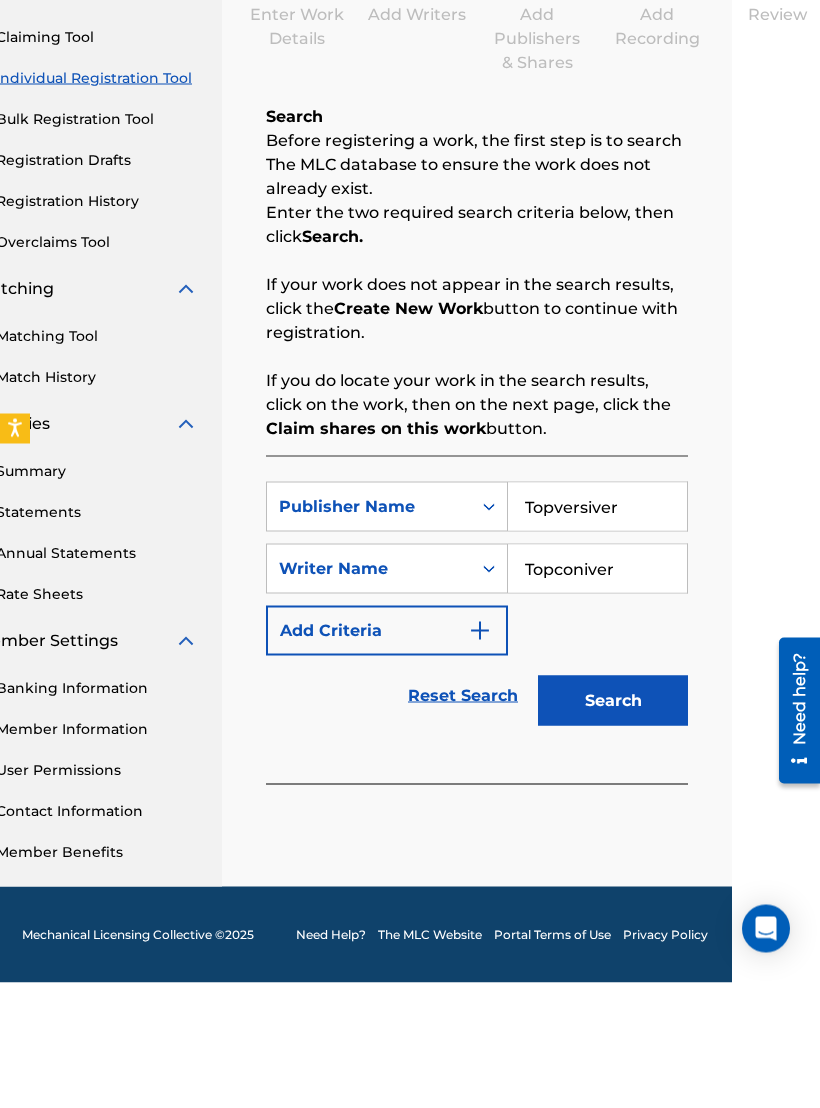 type on "Topversiver" 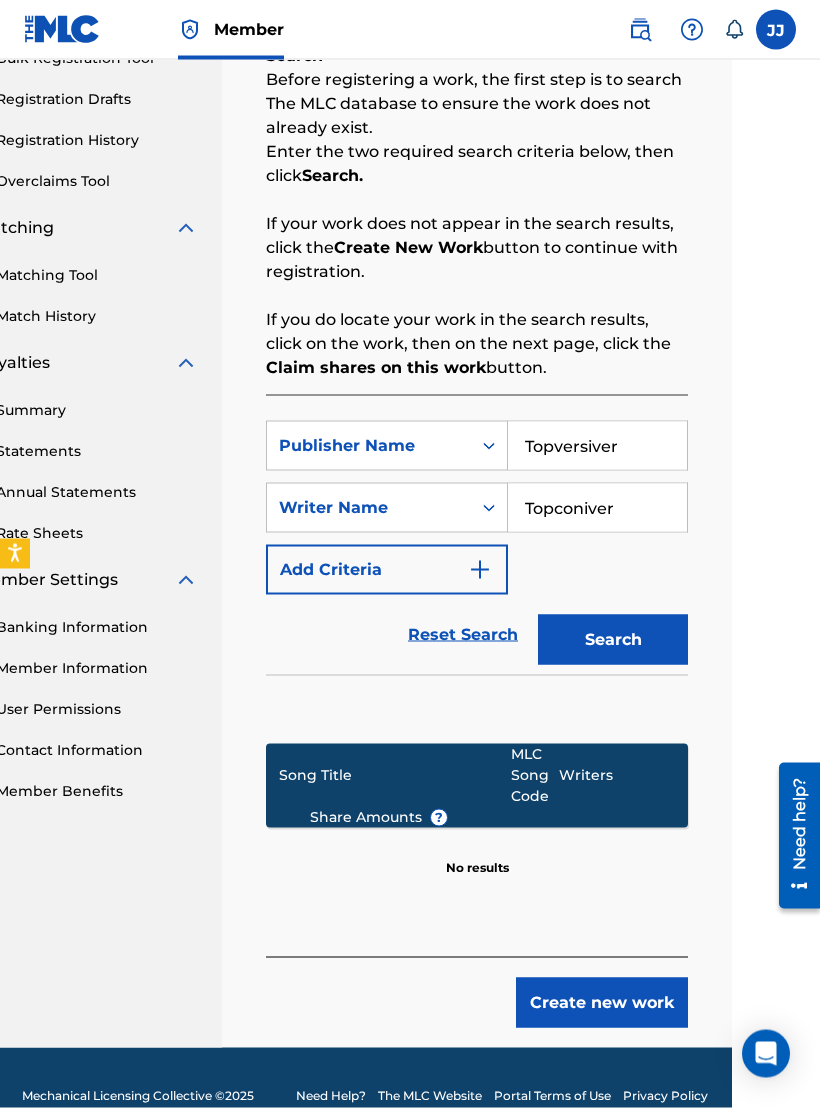 scroll, scrollTop: 322, scrollLeft: 88, axis: both 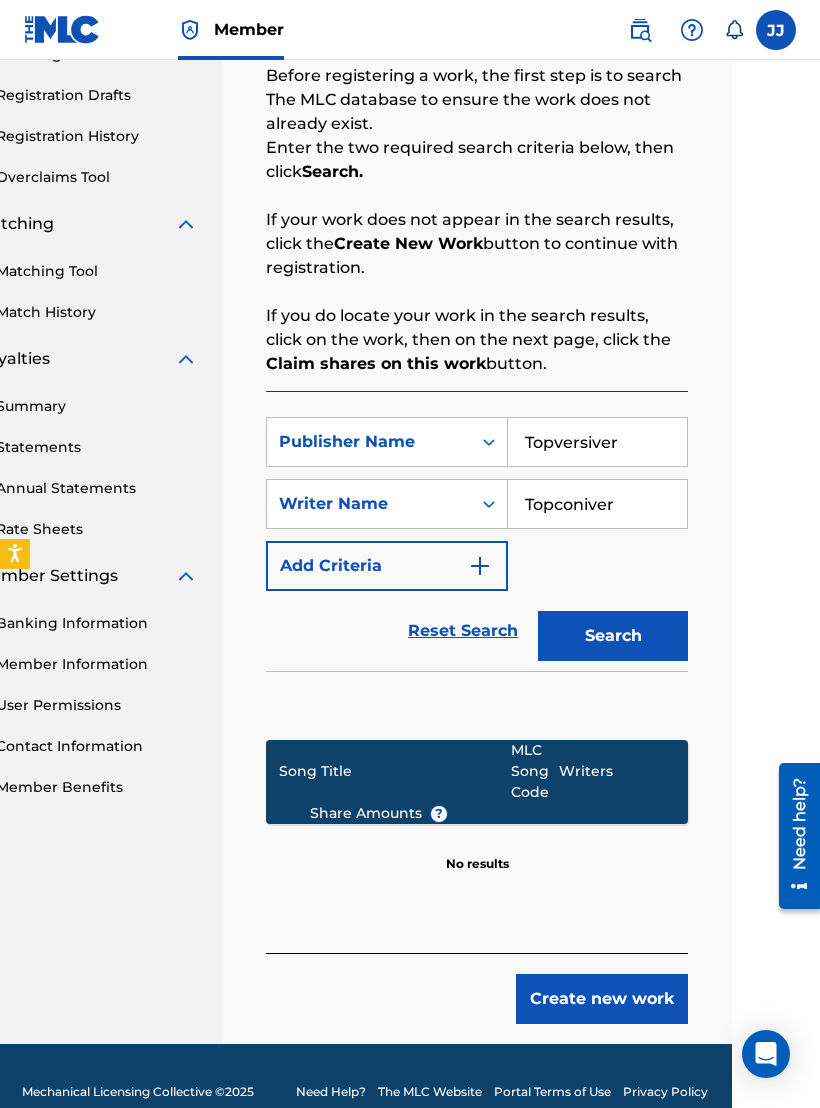 click on "Create new work" at bounding box center [602, 999] 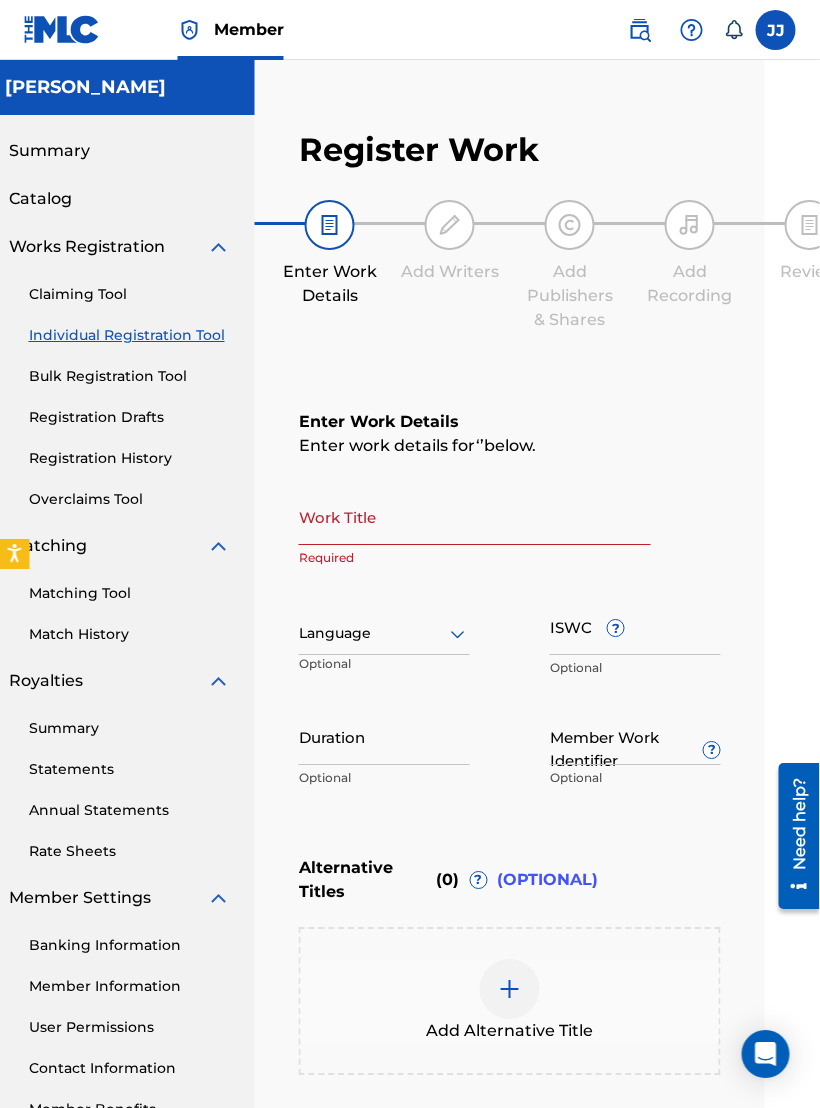 scroll, scrollTop: 0, scrollLeft: 0, axis: both 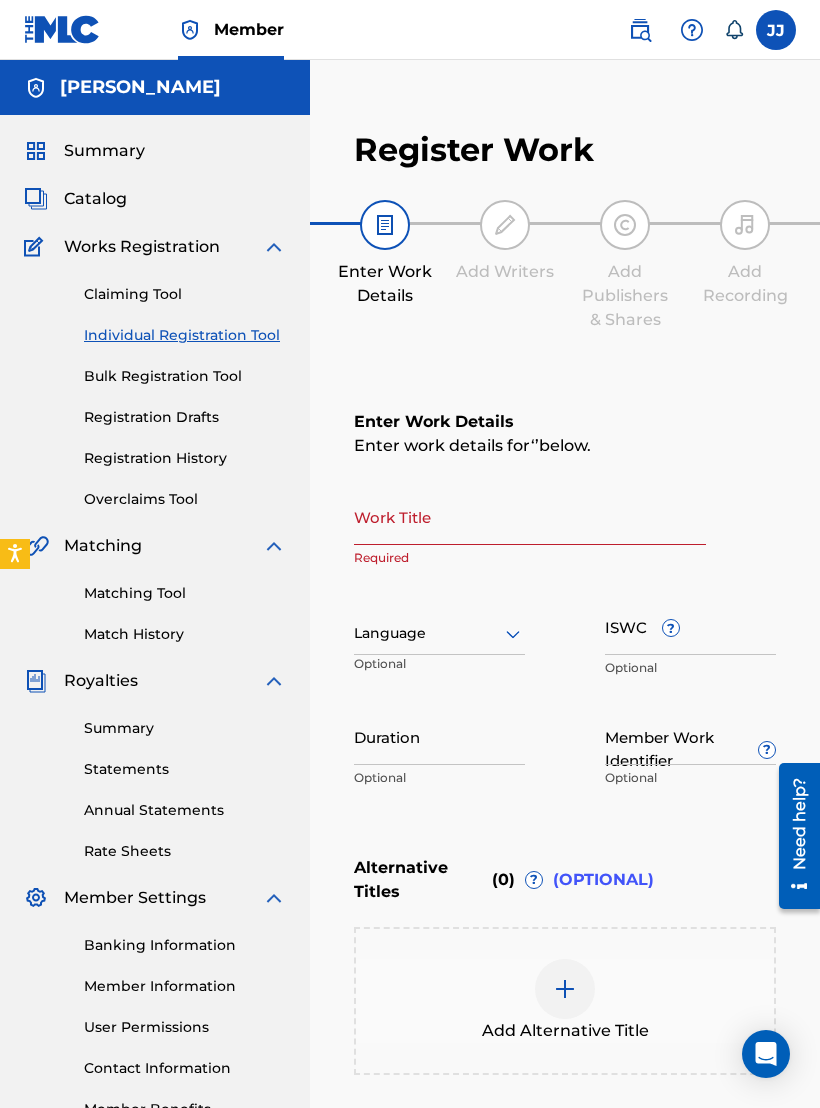 click on "Matching Tool" at bounding box center [185, 593] 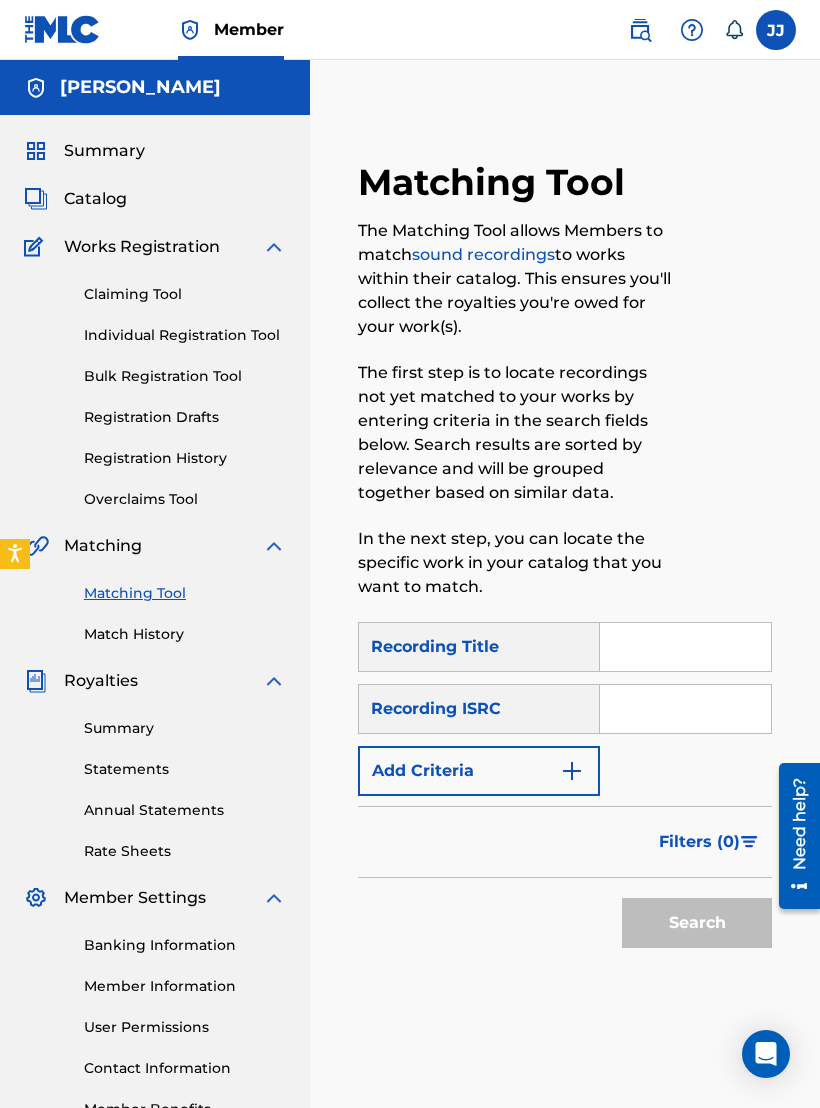 click on "Claiming Tool Individual Registration Tool Bulk Registration Tool Registration Drafts Registration History Overclaims Tool" at bounding box center [155, 384] 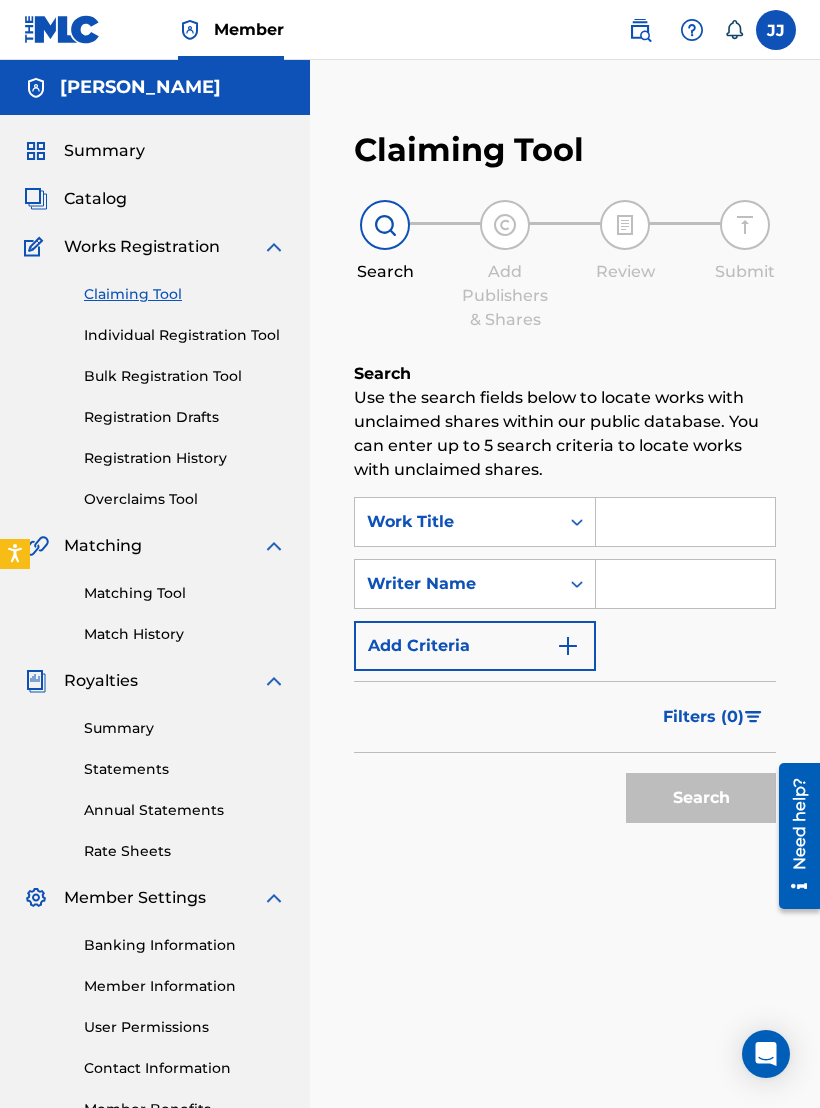 click at bounding box center [685, 522] 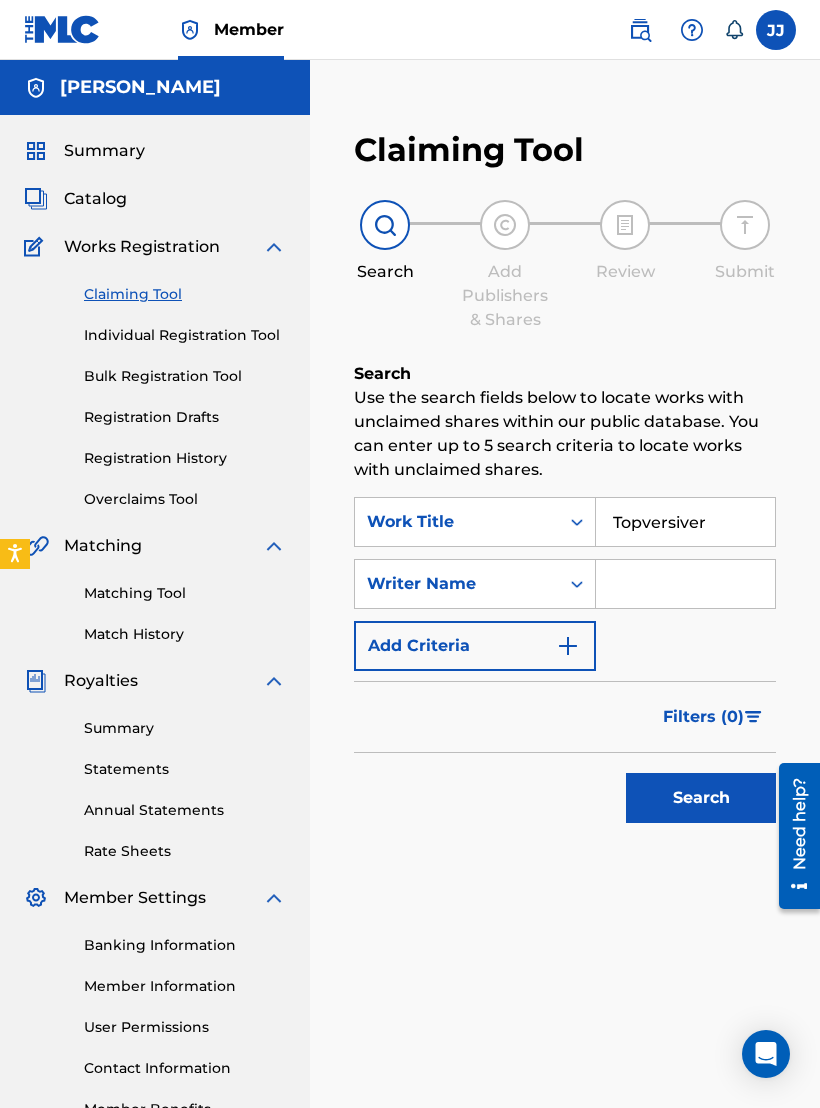 type on "Topversiver" 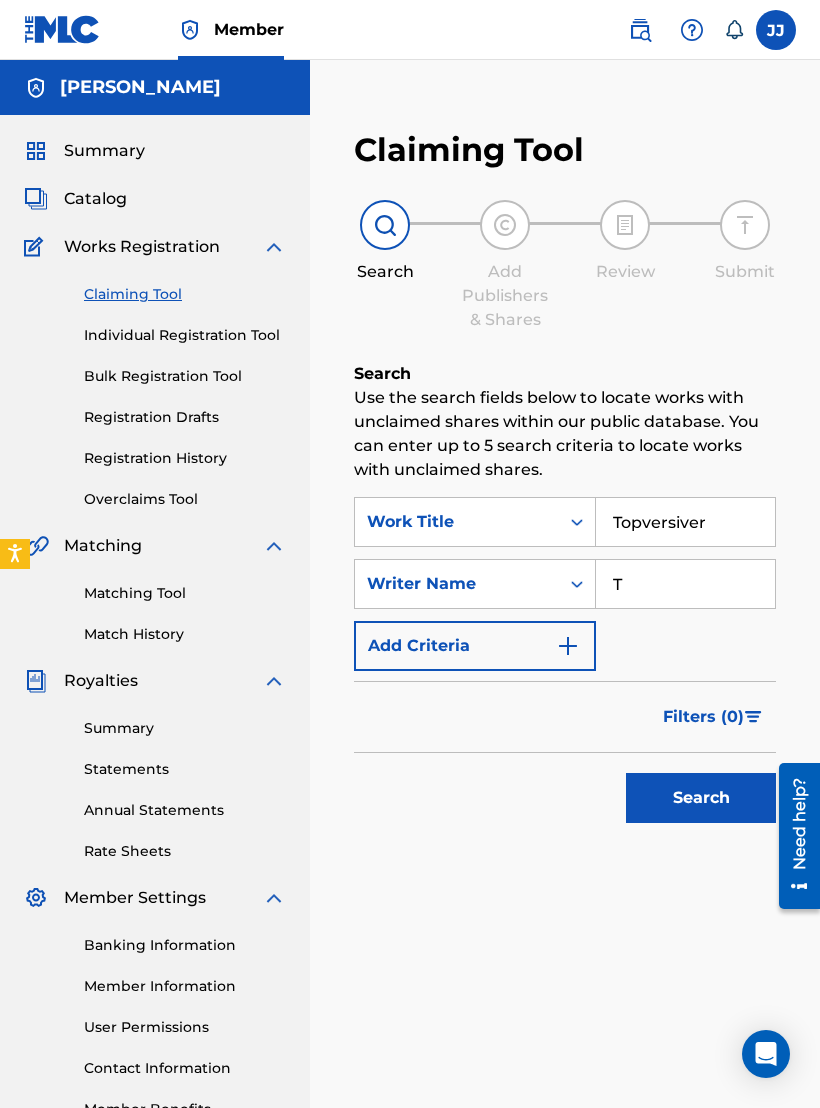 type 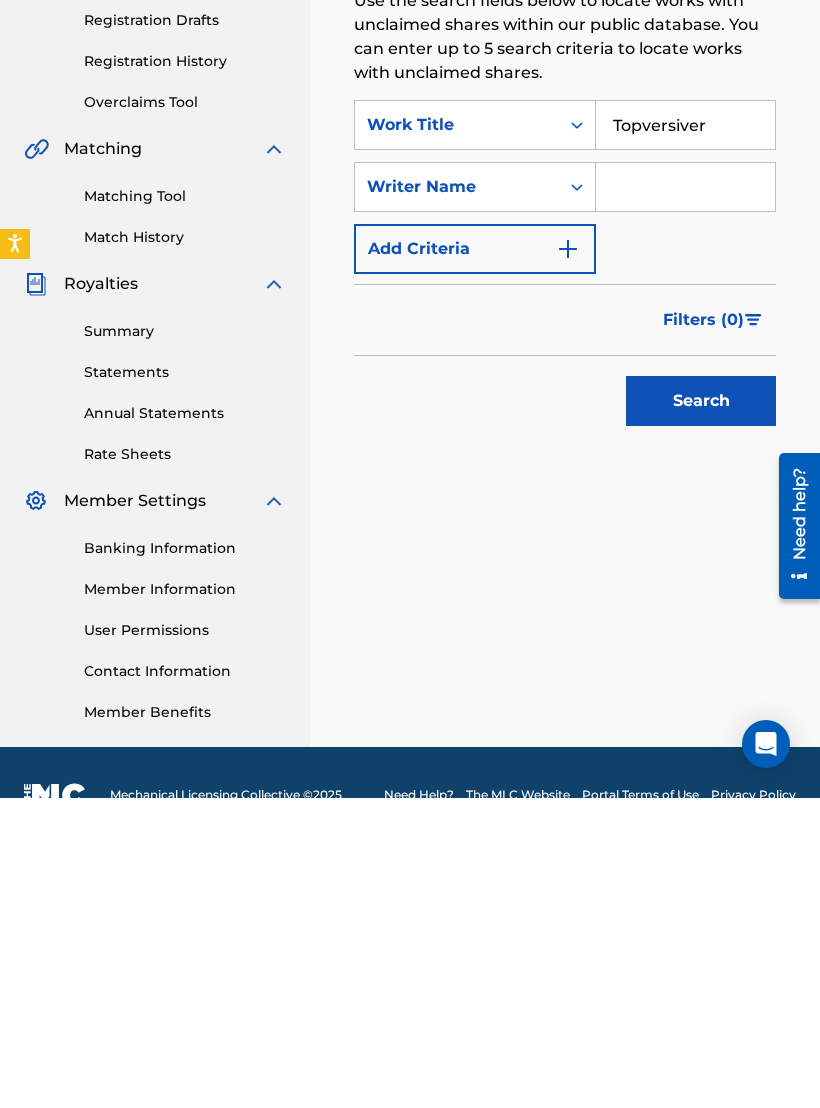scroll, scrollTop: 132, scrollLeft: 0, axis: vertical 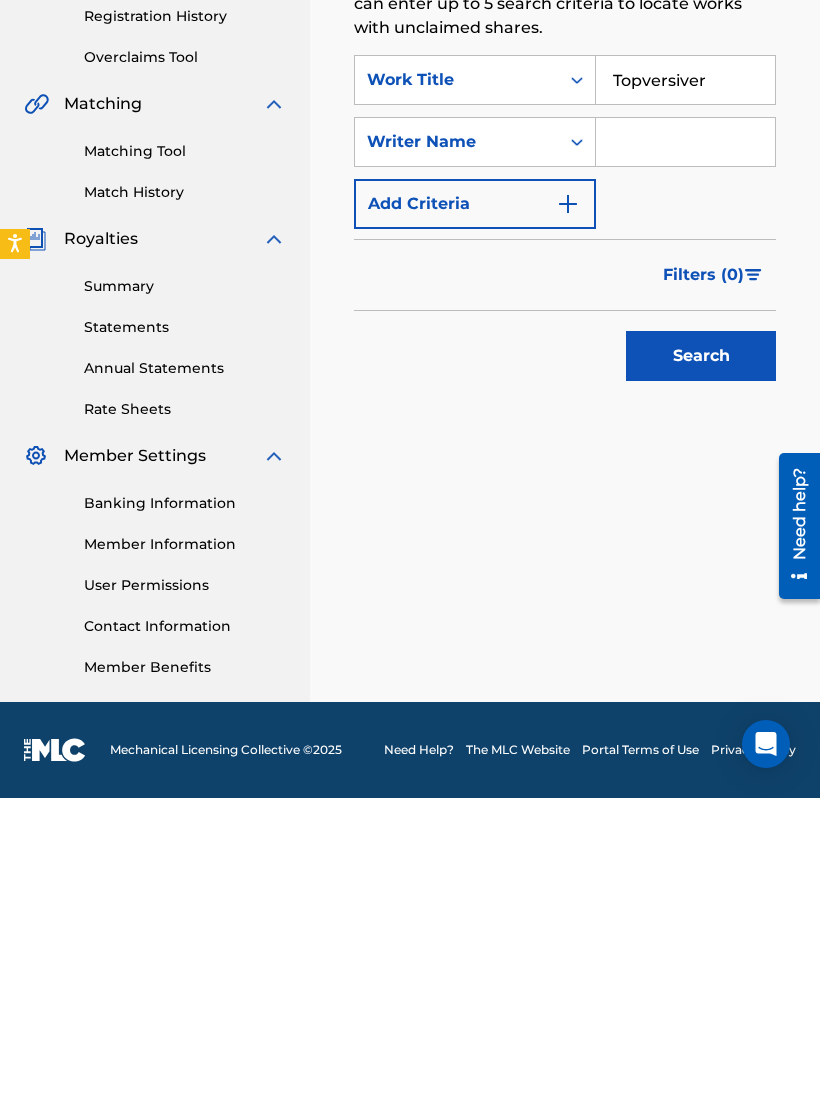click on "Search" at bounding box center (701, 666) 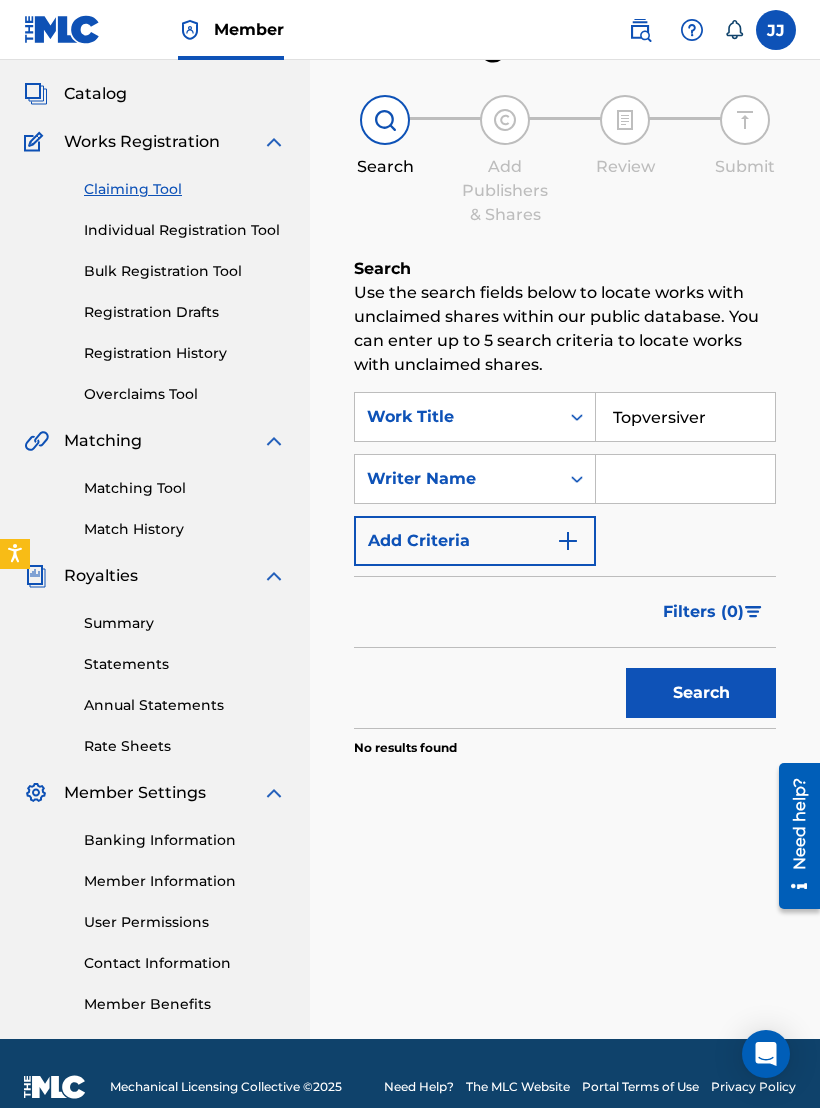 click on "Topversiver" at bounding box center [685, 417] 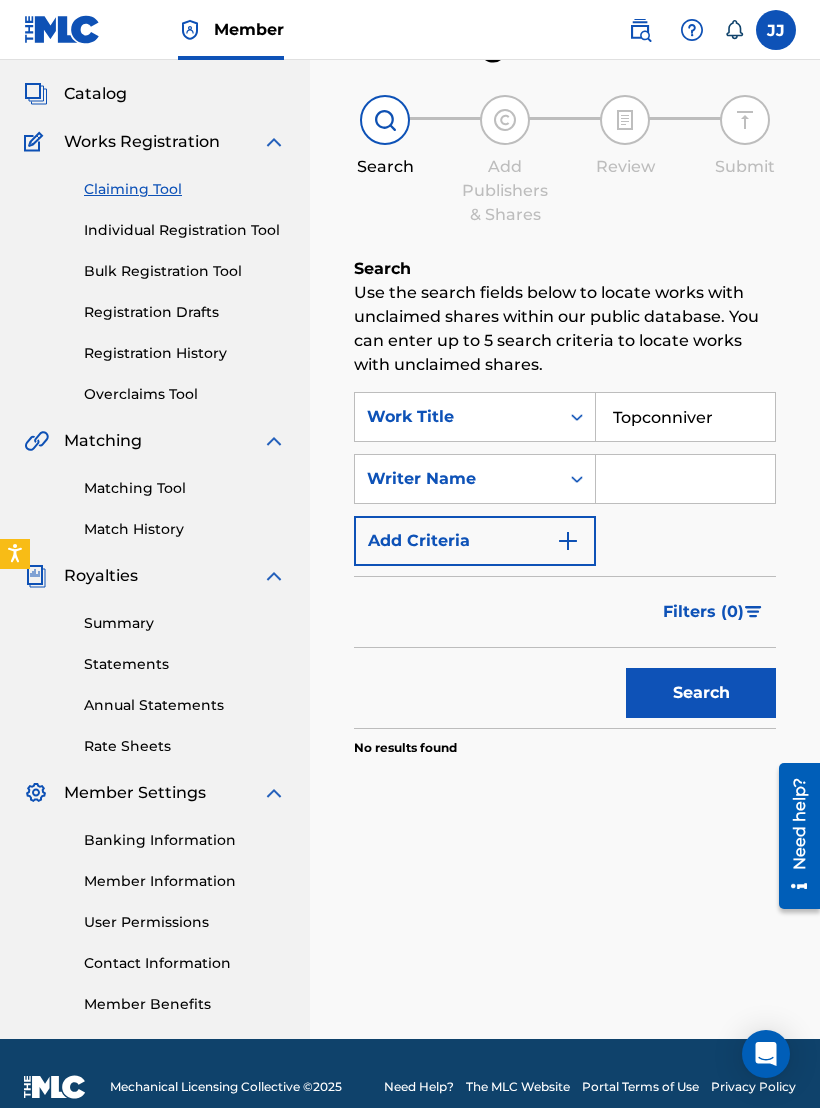 type on "Topconniver" 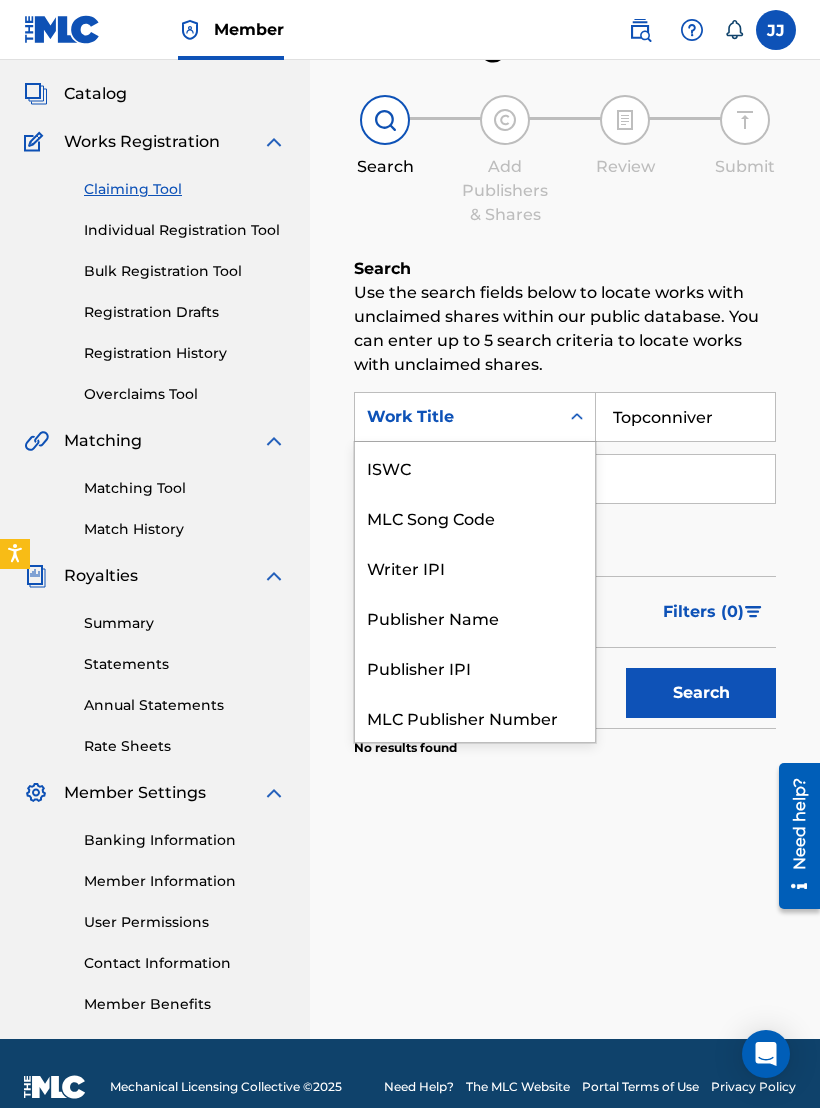 scroll, scrollTop: 50, scrollLeft: 0, axis: vertical 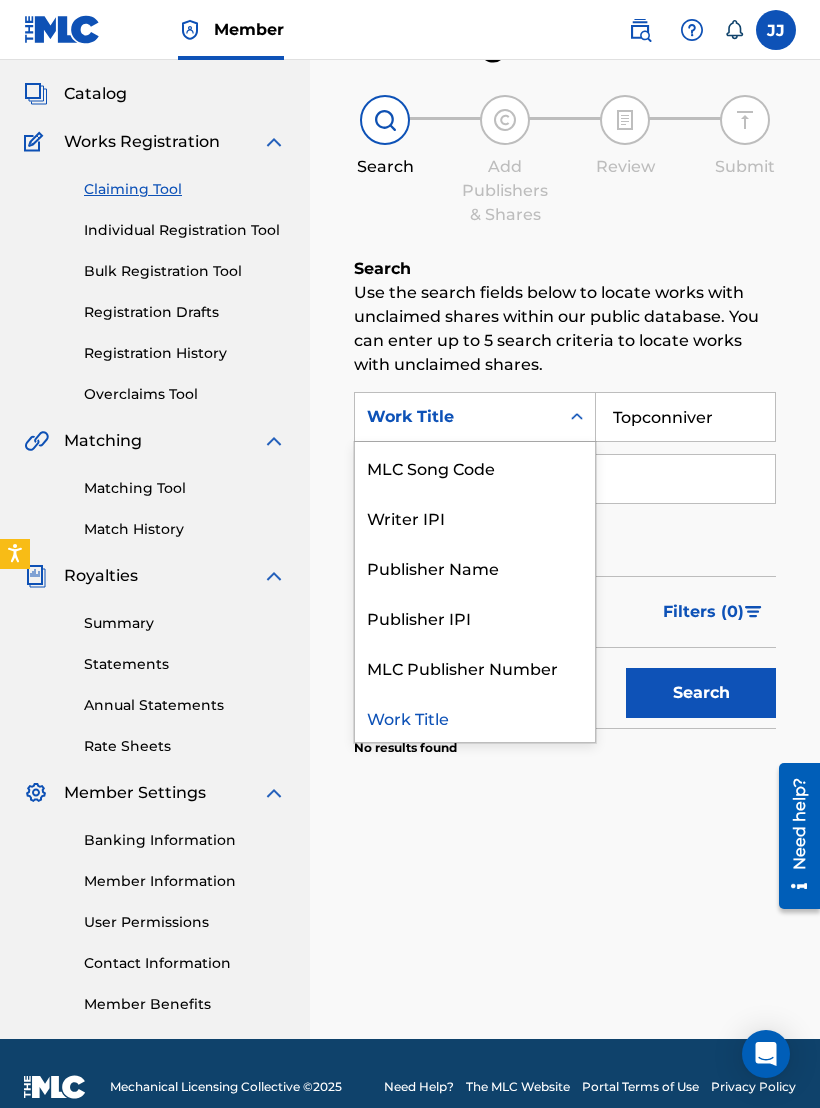 click on "SearchWithCriteriae46d382d-2de6-4d9f-b099-b61142a40fc4 Work Title selected, 7 of 7. 7 results available. Use Up and Down to choose options, press Enter to select the currently focused option, press Escape to exit the menu, press Tab to select the option and exit the menu. Work Title ISWC MLC Song Code Writer IPI Publisher Name Publisher IPI MLC Publisher Number Work Title Topconniver SearchWithCriteriac775cdf2-3013-429e-8512-92ed6474508e Writer Name Add Criteria" at bounding box center (565, 479) 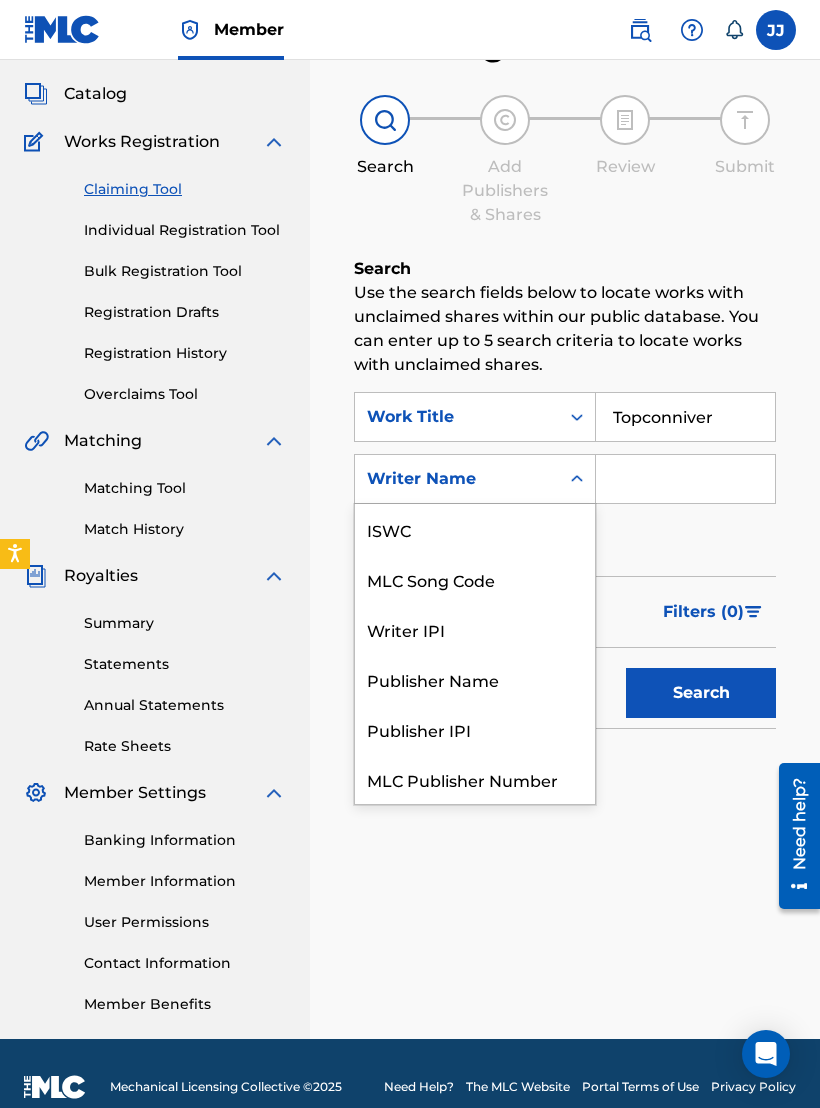 scroll, scrollTop: 50, scrollLeft: 0, axis: vertical 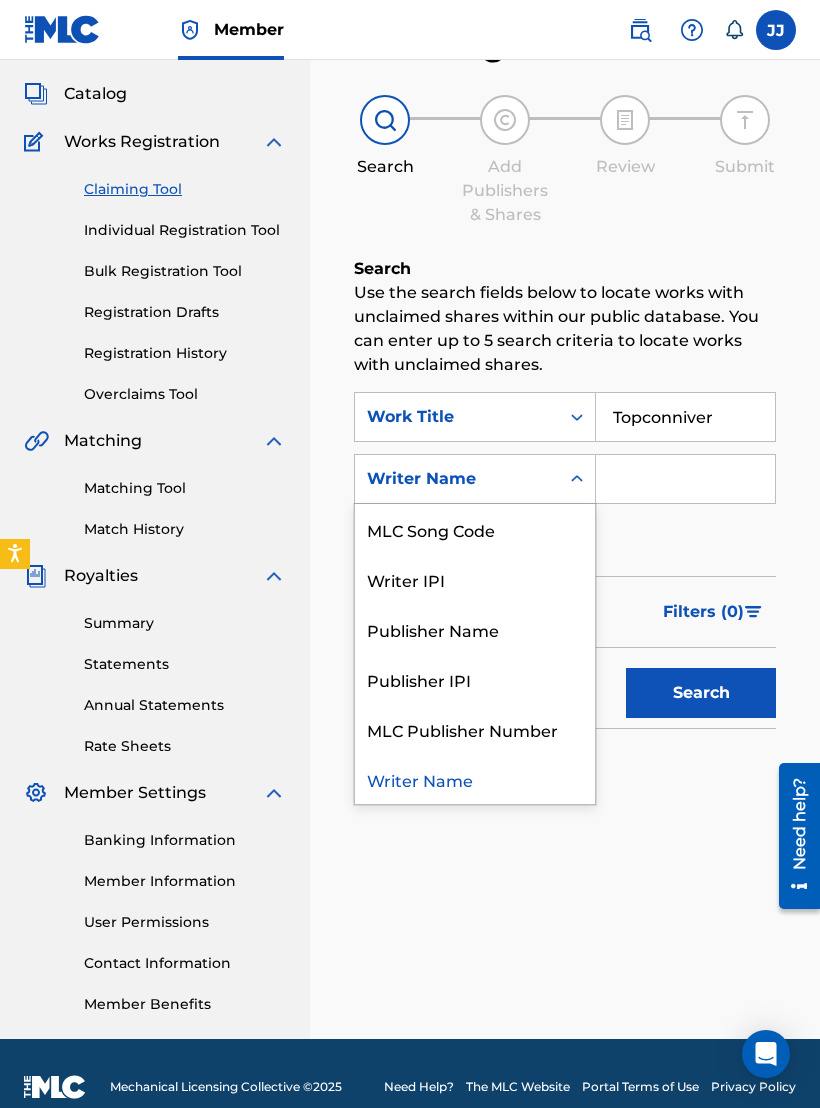 click on "Topconniver" at bounding box center [685, 417] 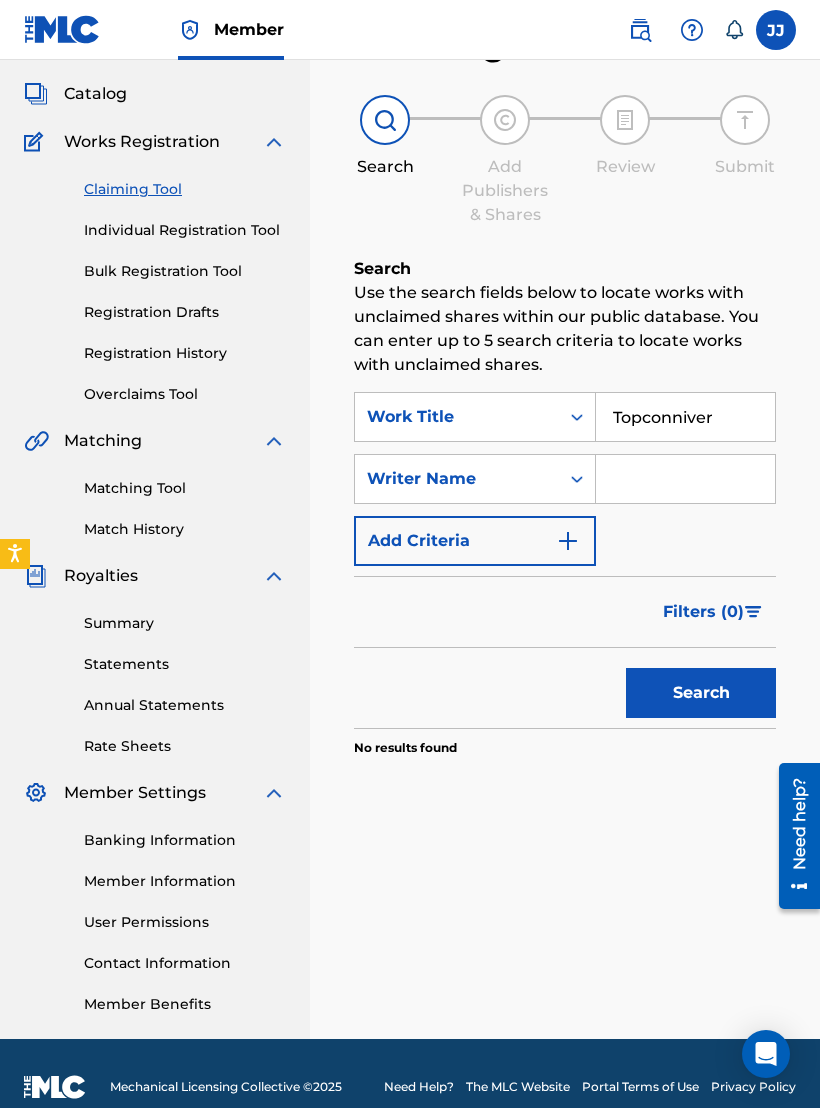 click on "Topconniver" at bounding box center [685, 417] 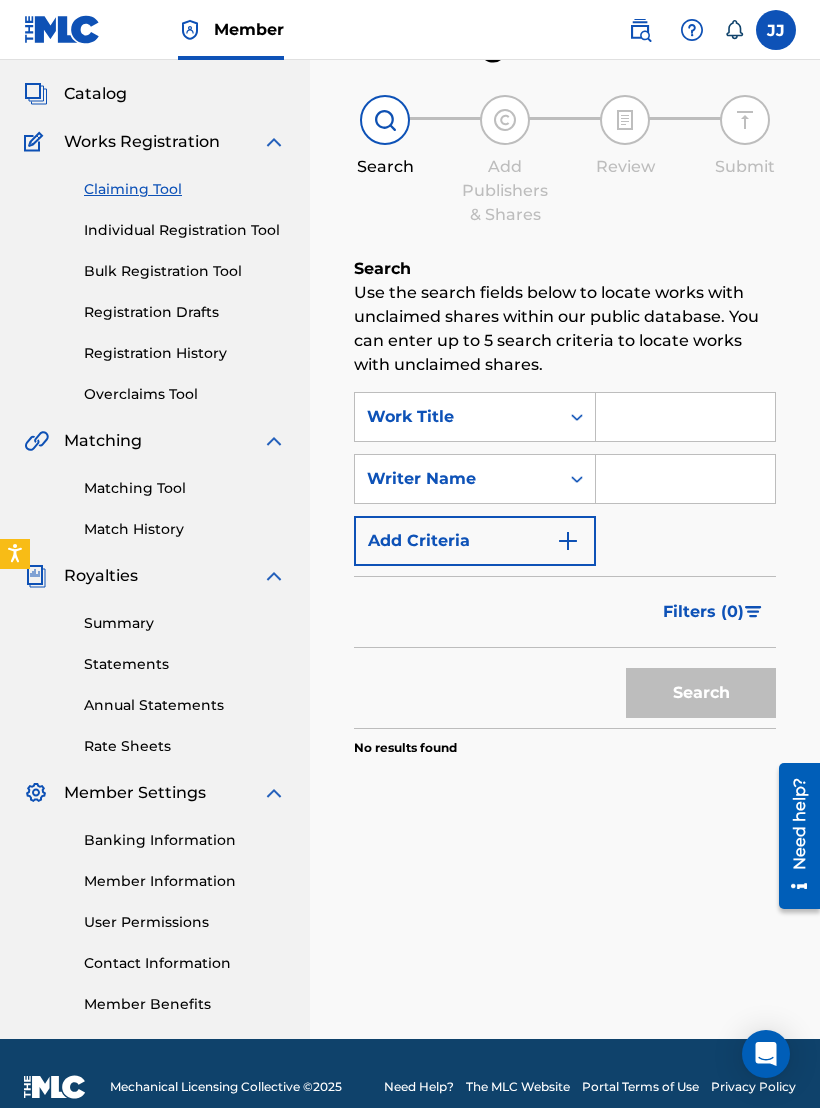 type 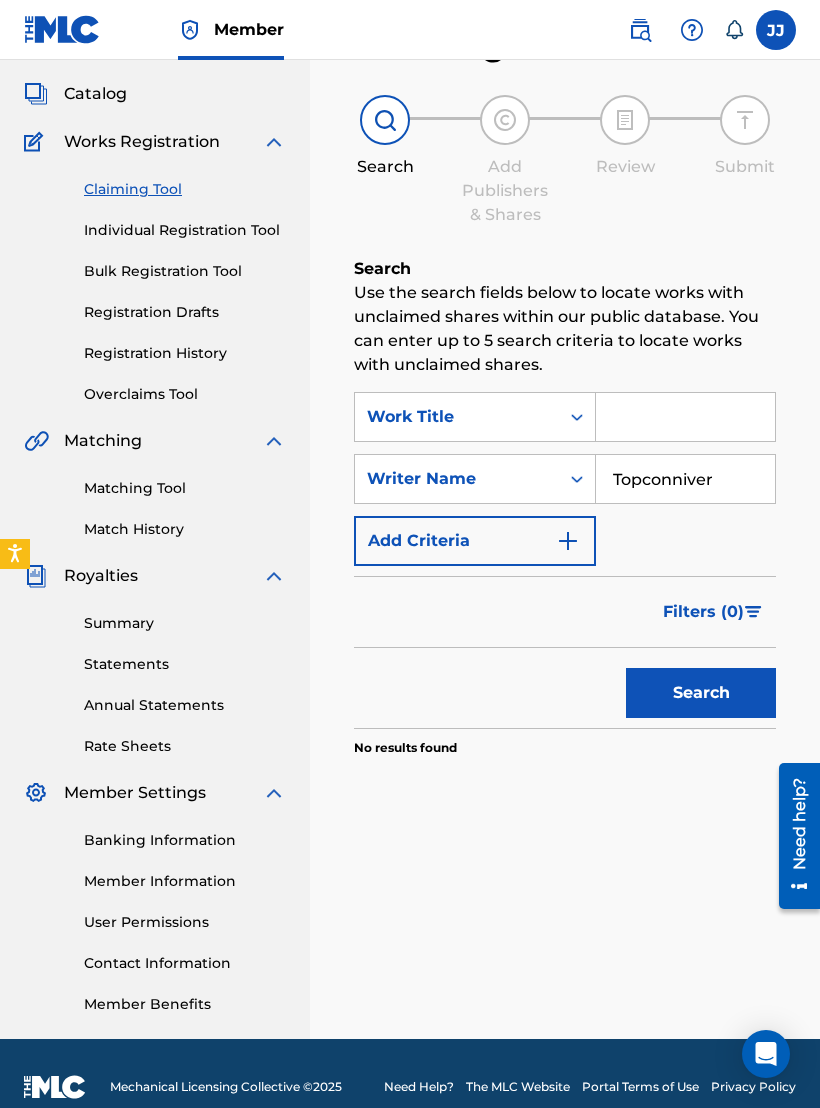 type on "Topconniver" 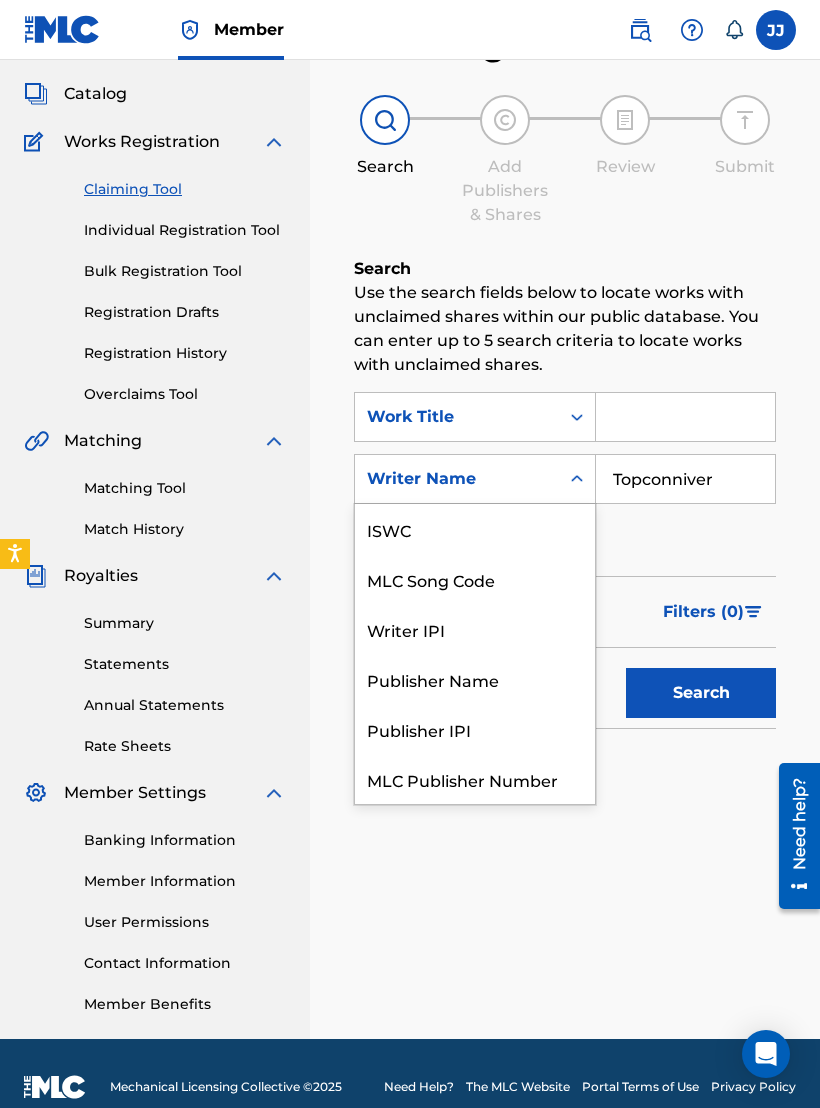 scroll, scrollTop: 50, scrollLeft: 0, axis: vertical 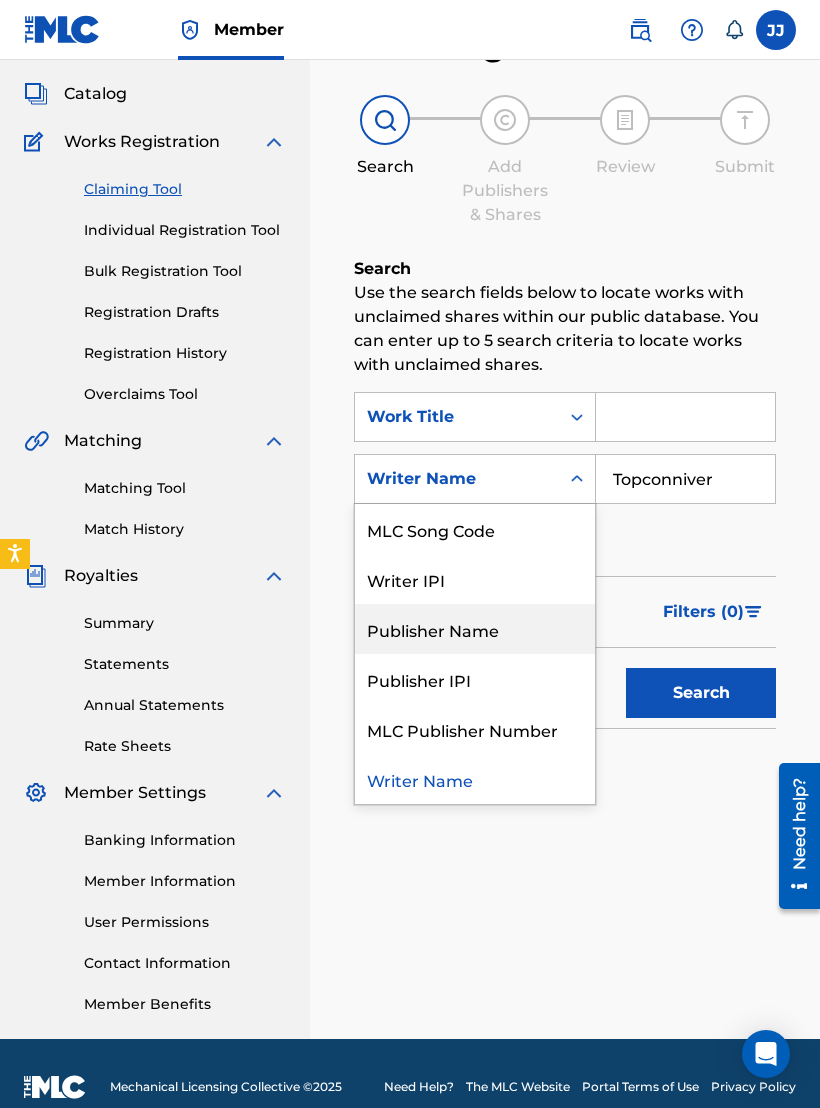 click on "Publisher Name" at bounding box center [475, 629] 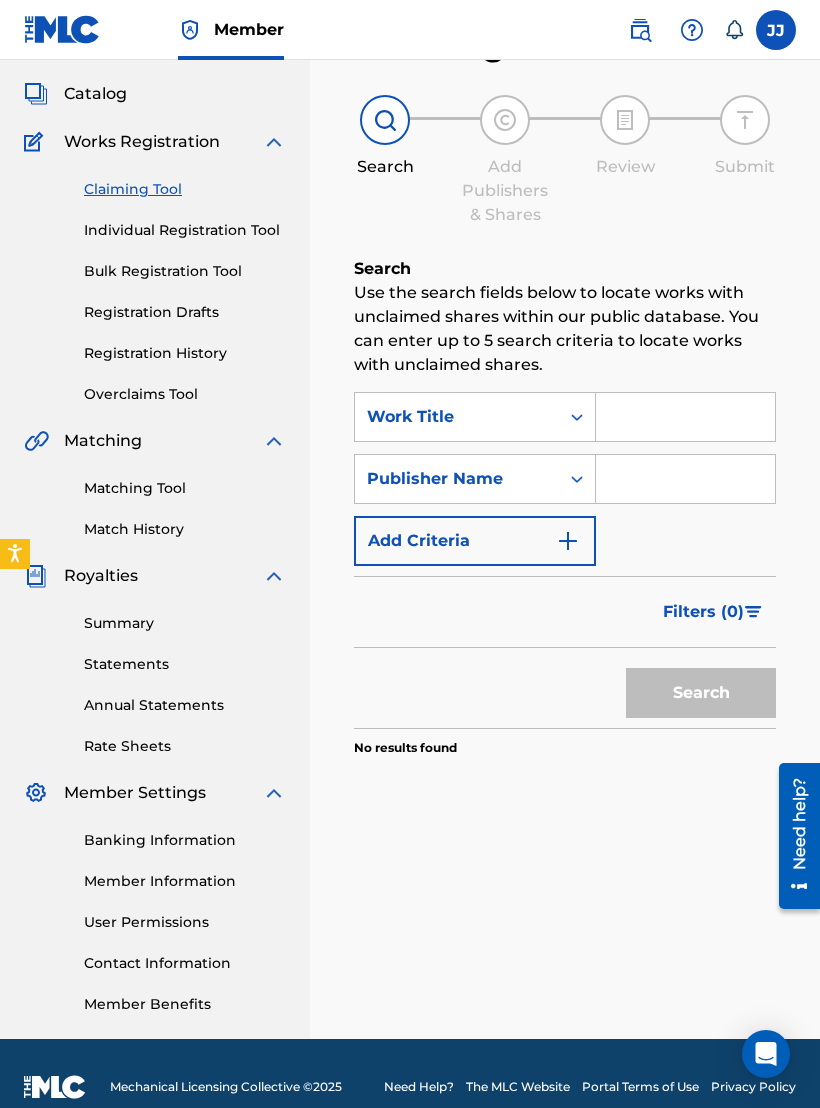 click at bounding box center (685, 479) 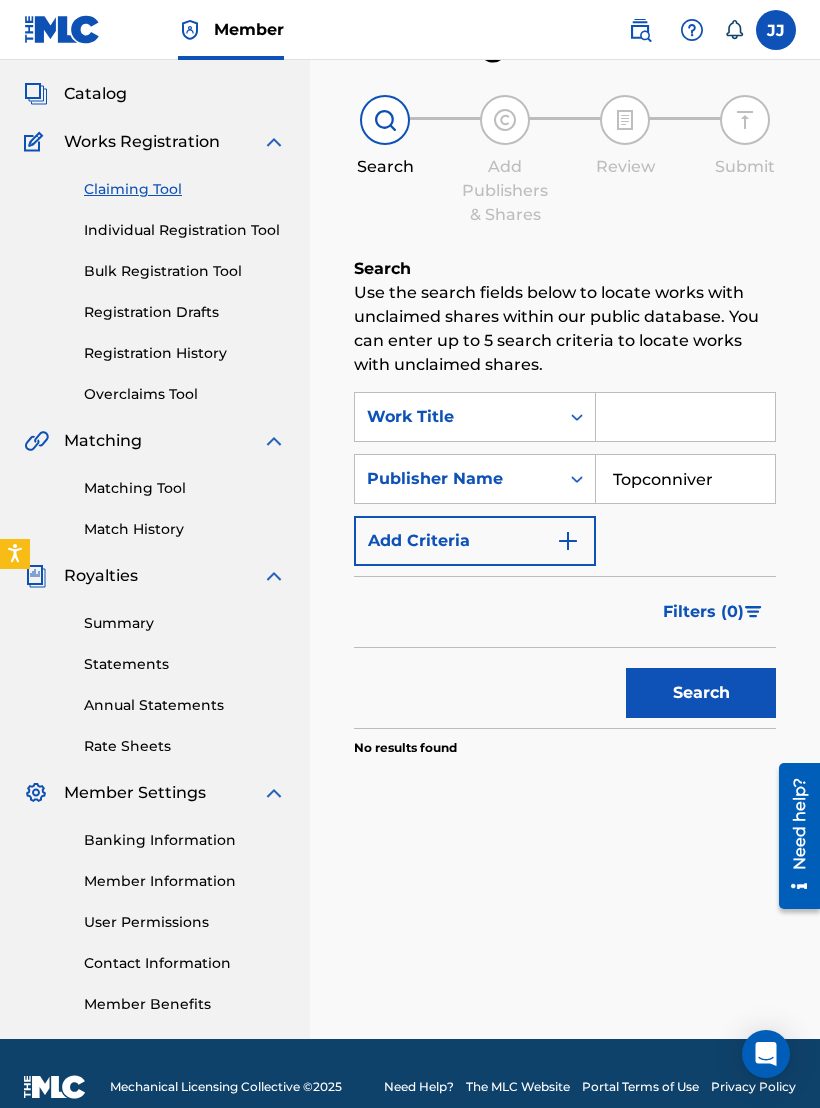 type on "Topconniver" 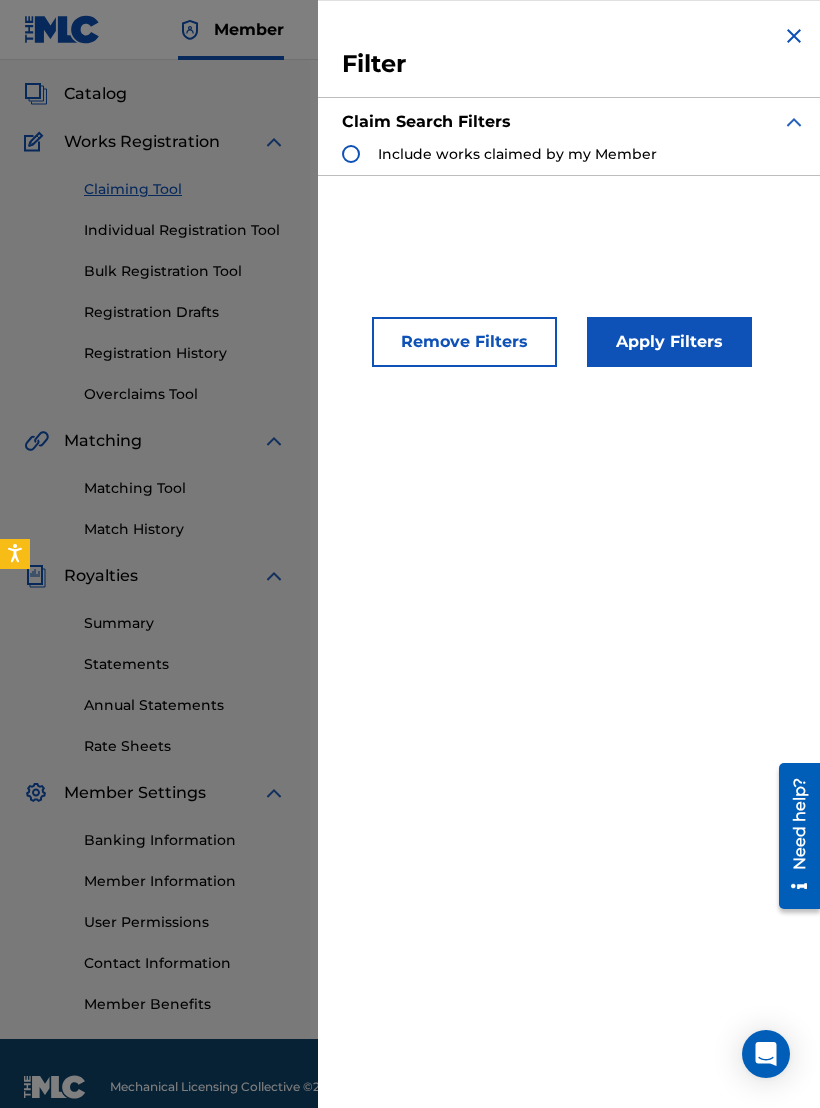 click on "Include works claimed by my Member" at bounding box center [517, 154] 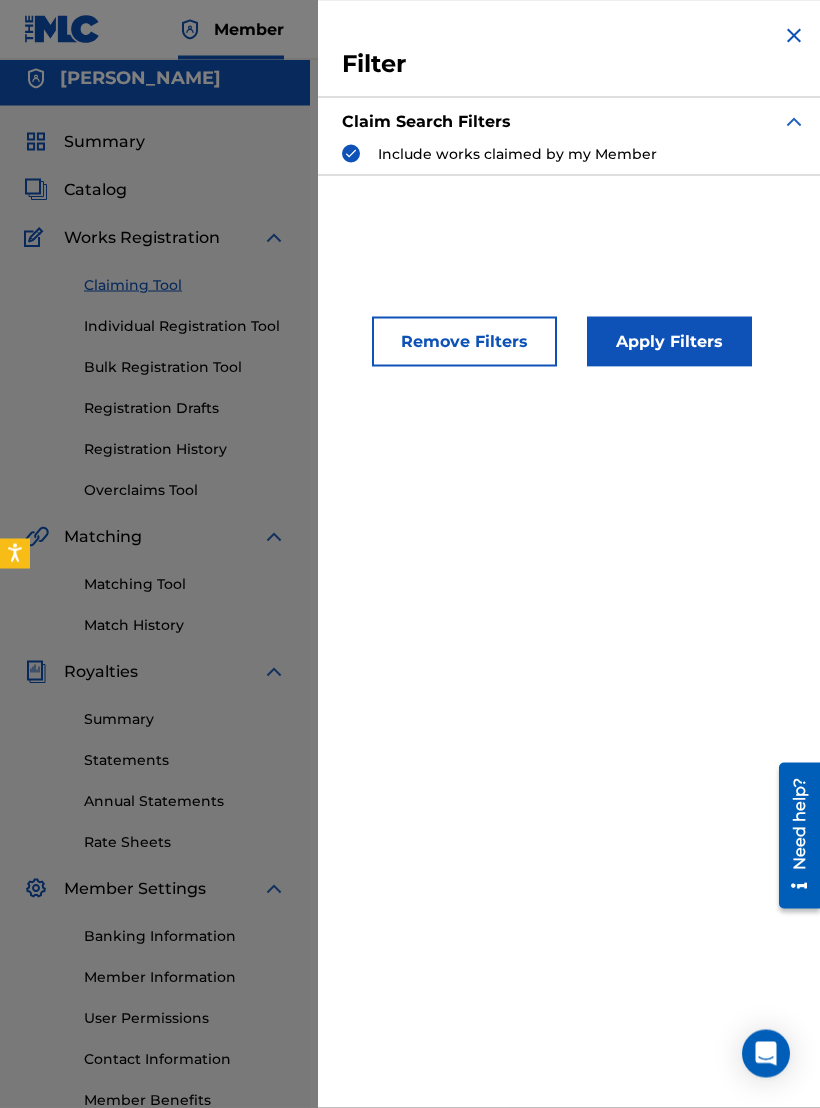 scroll, scrollTop: 0, scrollLeft: 0, axis: both 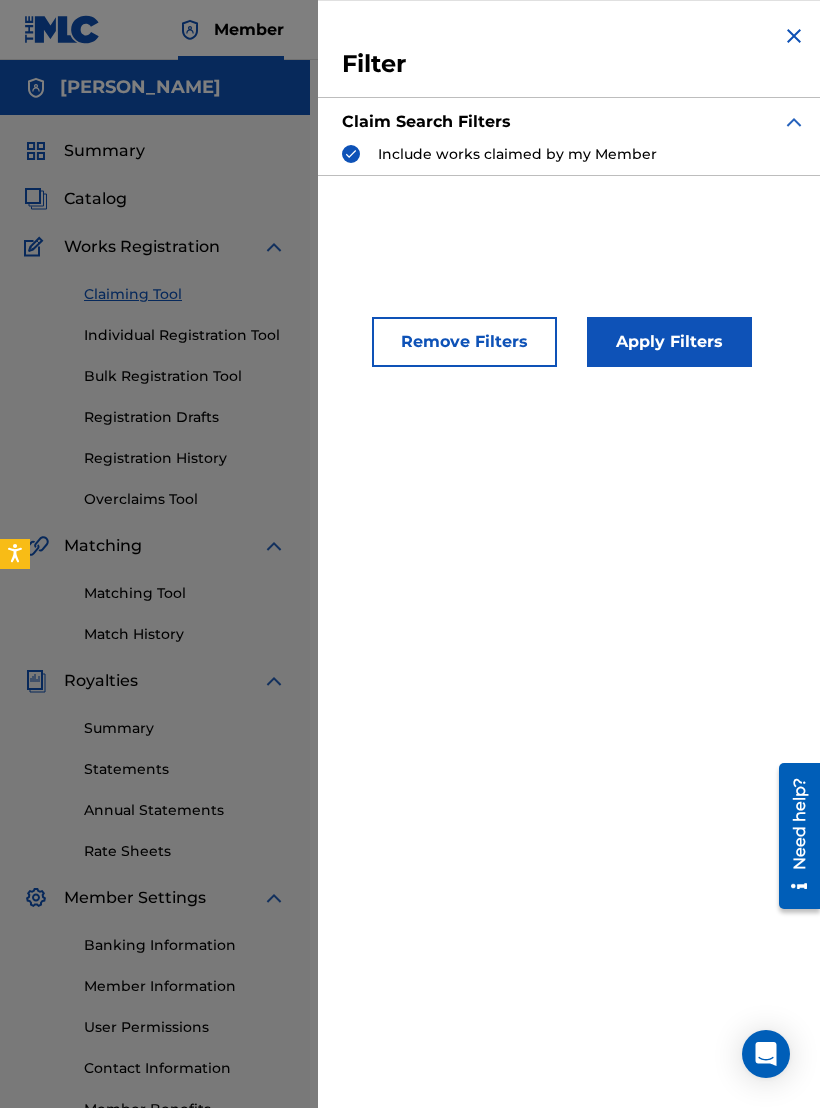 click on "Apply Filters" at bounding box center (669, 342) 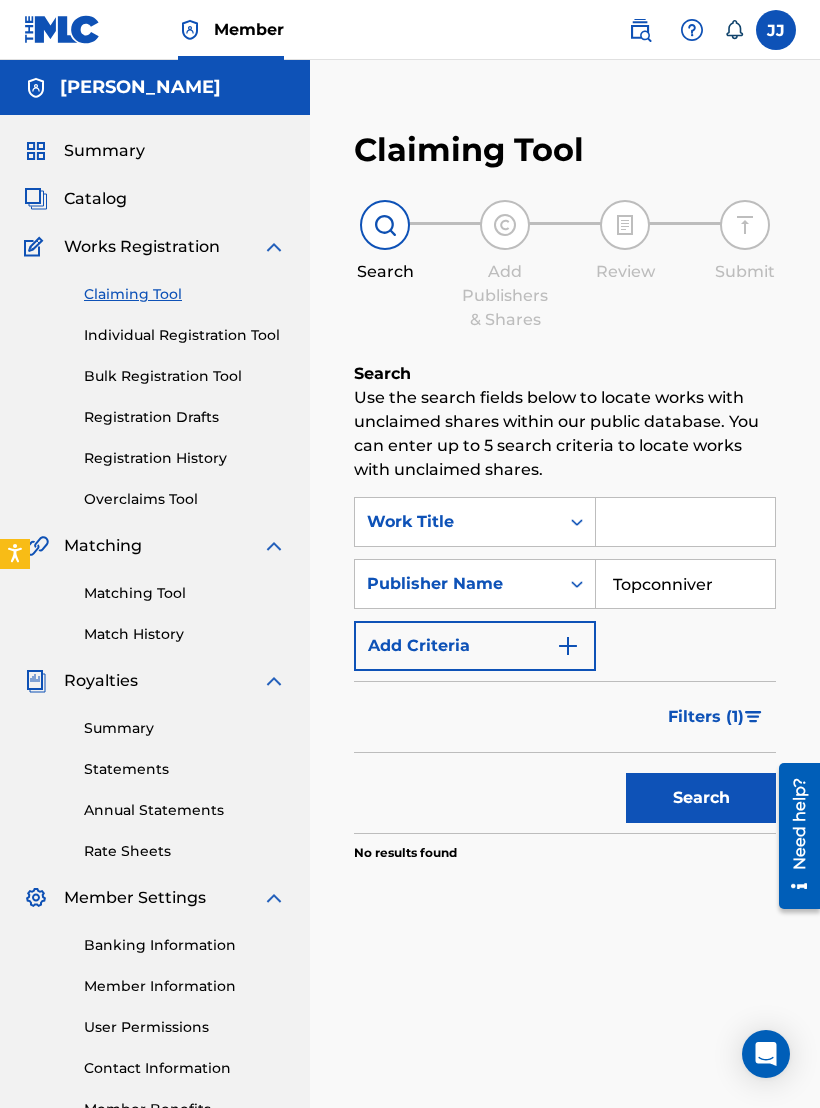 click at bounding box center (685, 522) 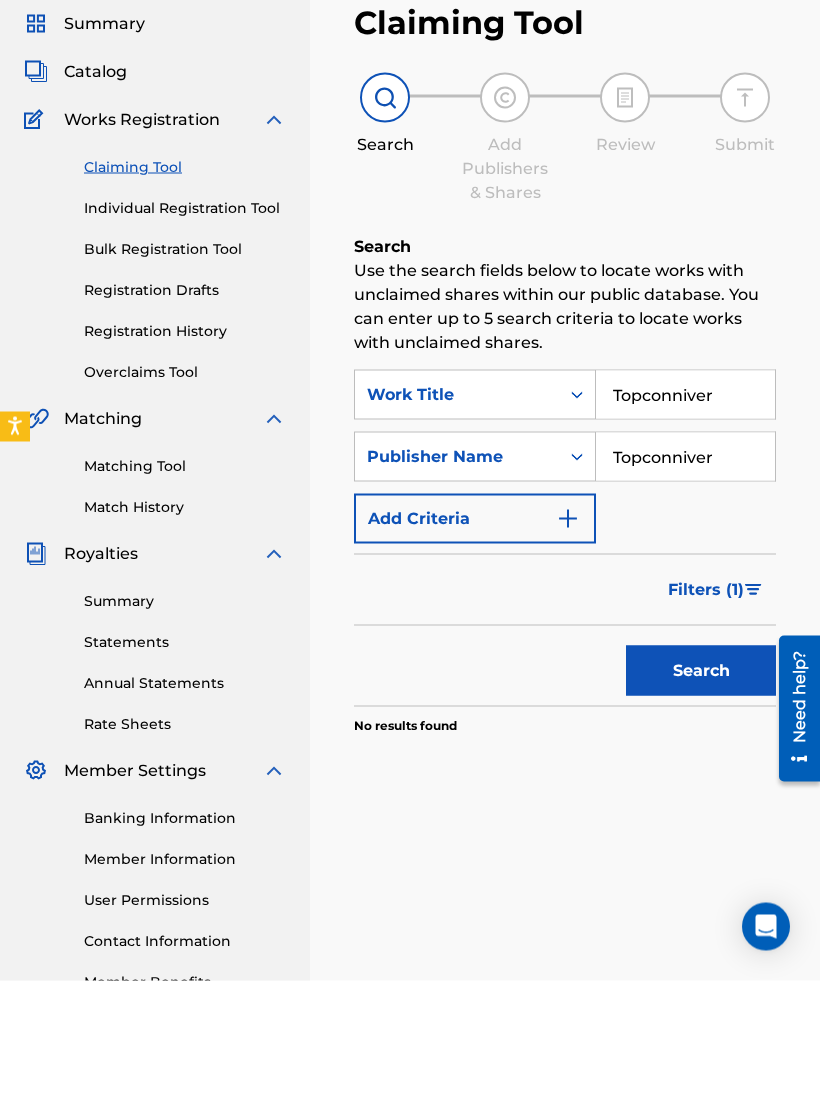 type on "Topconniver" 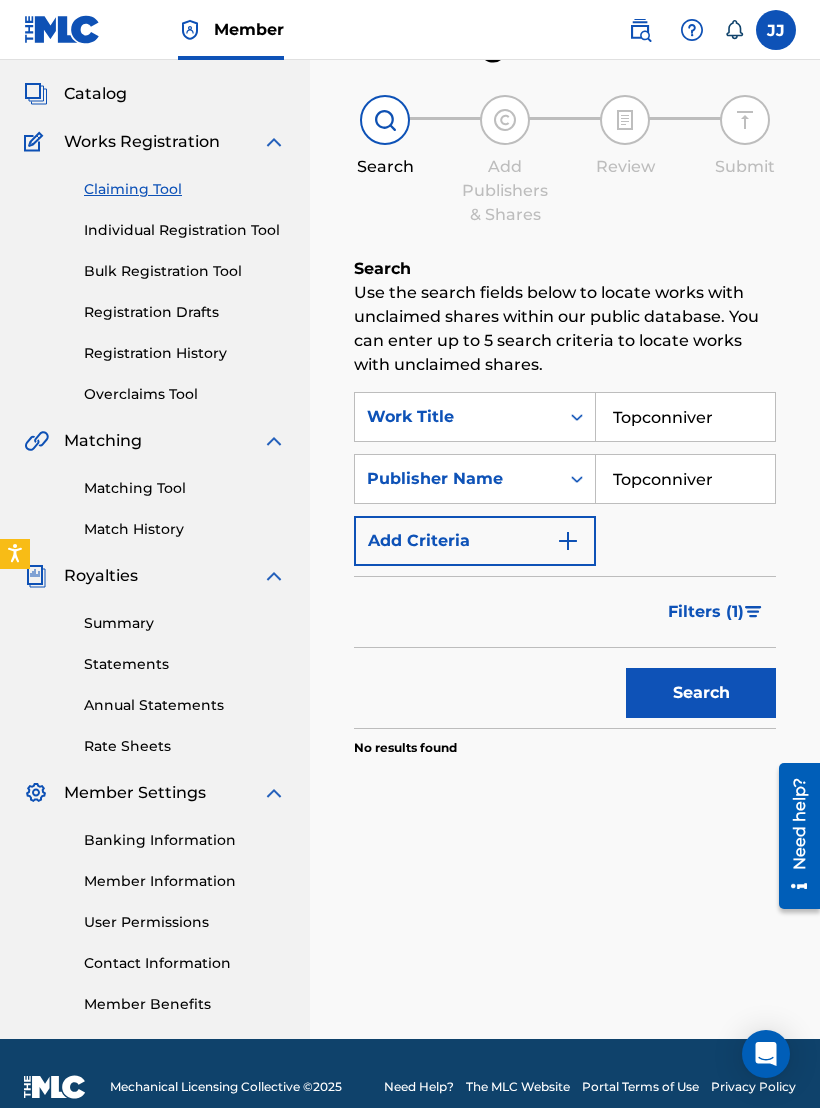 click on "Filters ( 1 )" at bounding box center (706, 612) 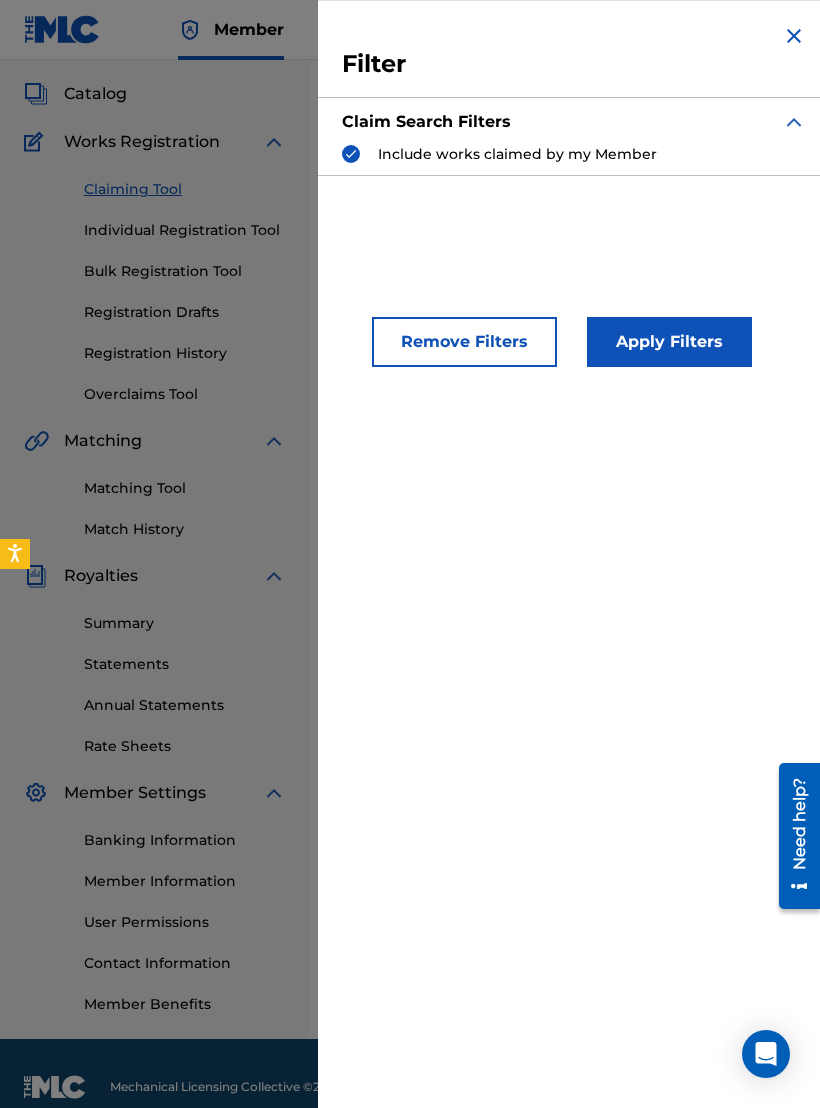 click on "Remove Filters" at bounding box center (464, 342) 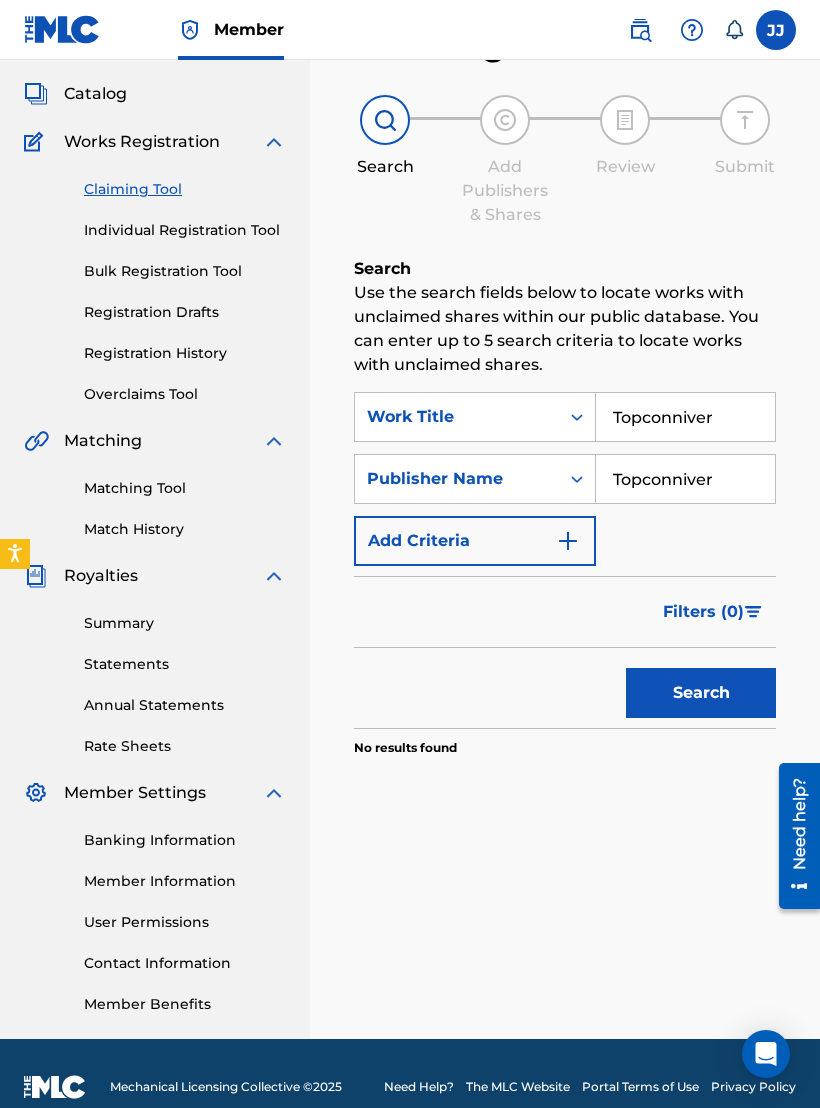 click at bounding box center [568, 541] 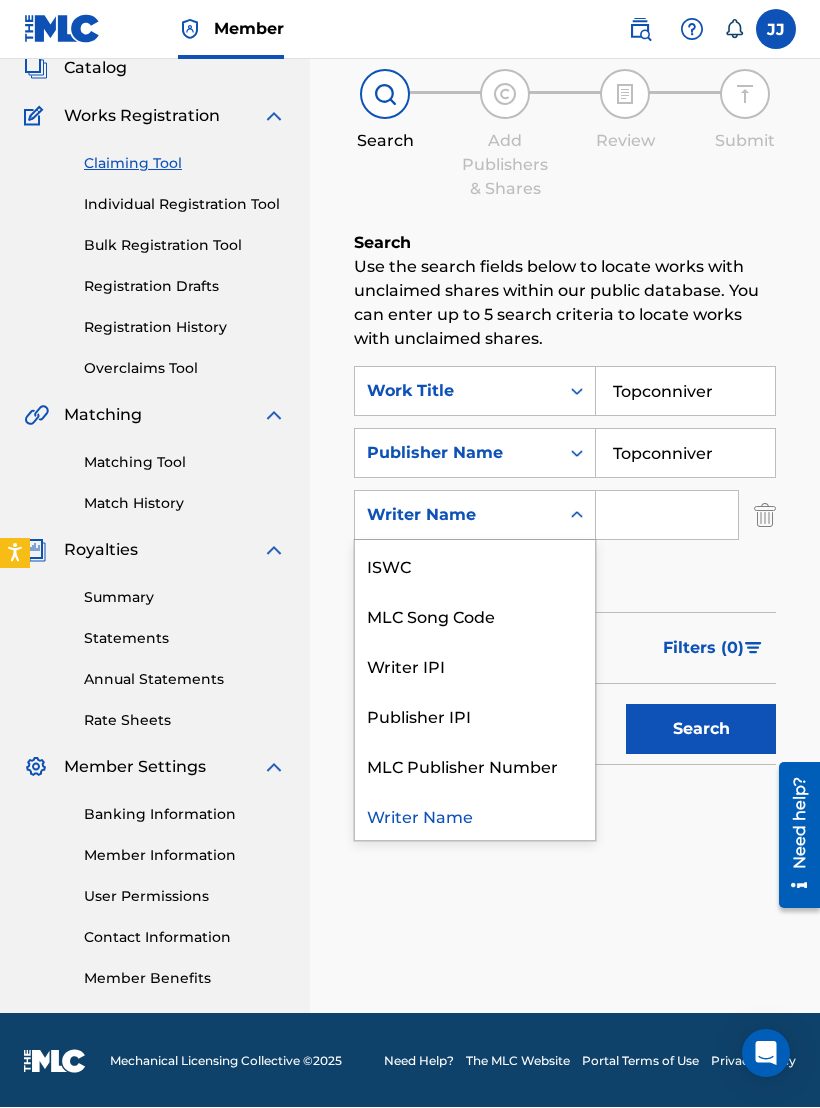 scroll, scrollTop: 132, scrollLeft: 0, axis: vertical 